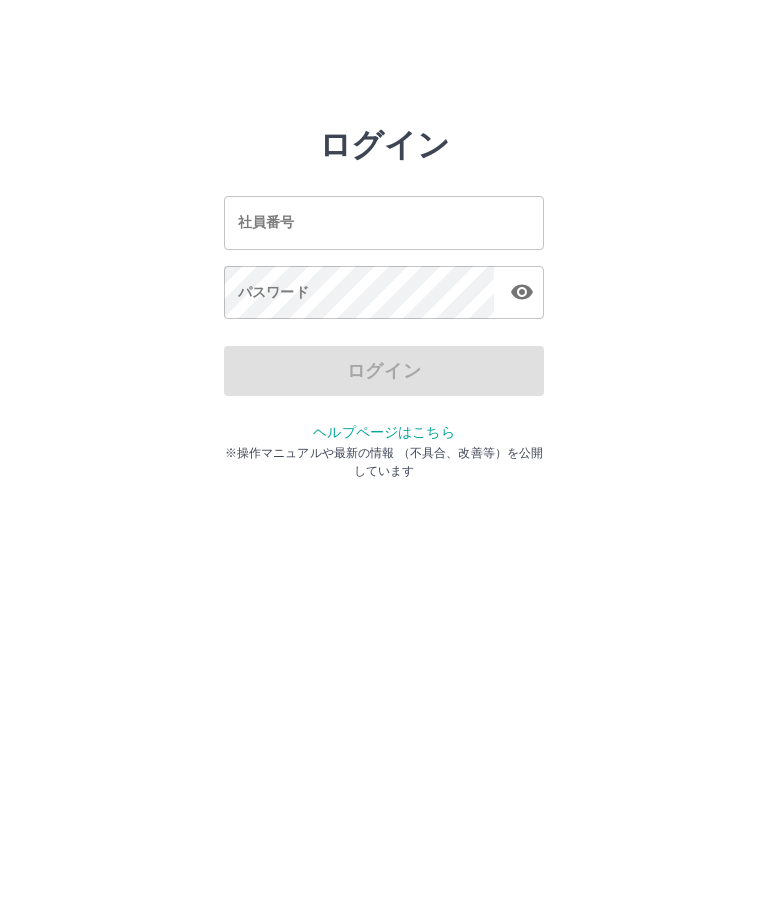 scroll, scrollTop: 0, scrollLeft: 0, axis: both 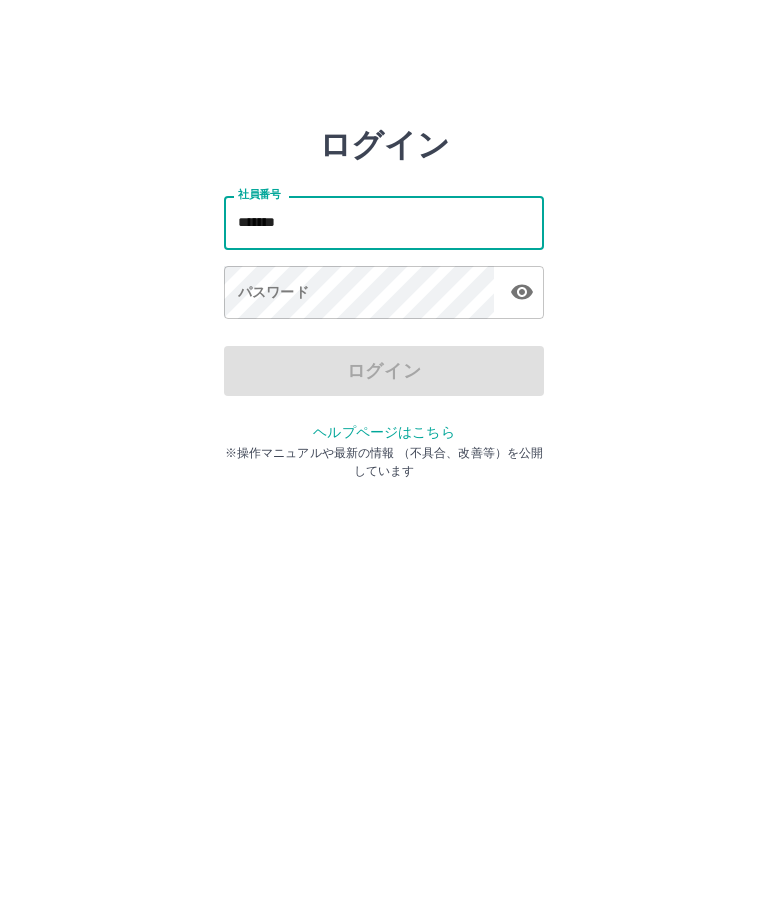 type on "*******" 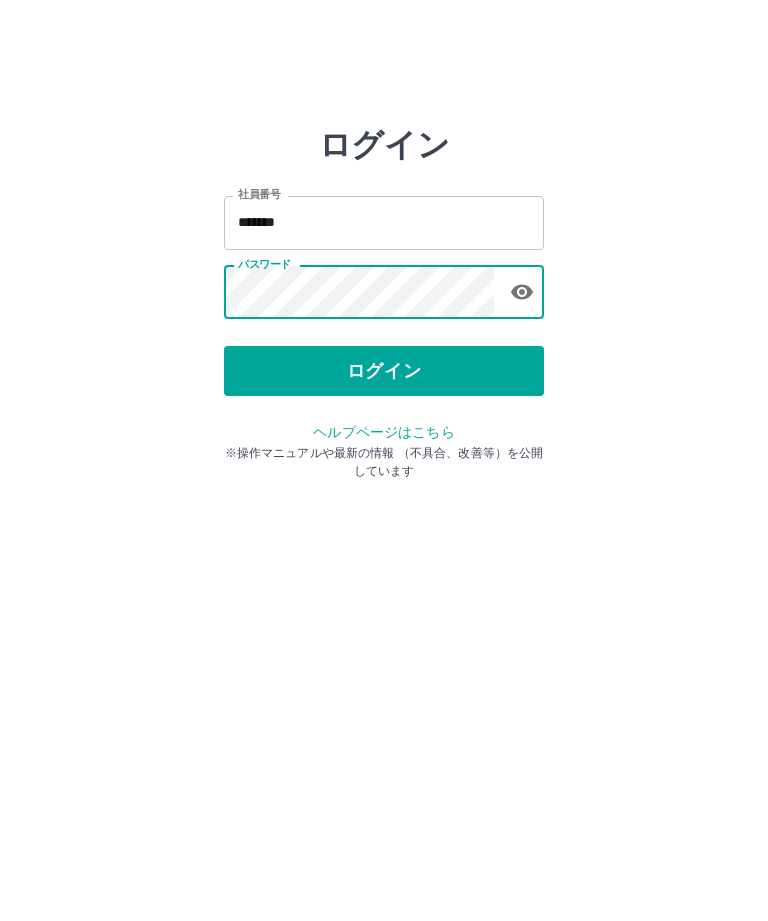 click on "ログイン" at bounding box center [384, 371] 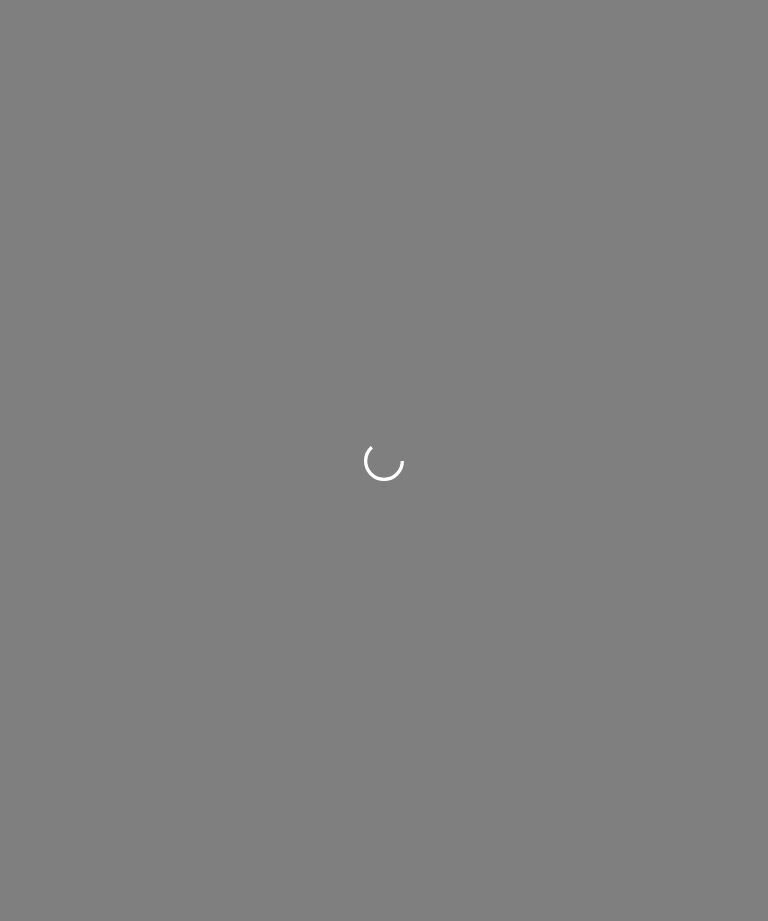 scroll, scrollTop: 0, scrollLeft: 0, axis: both 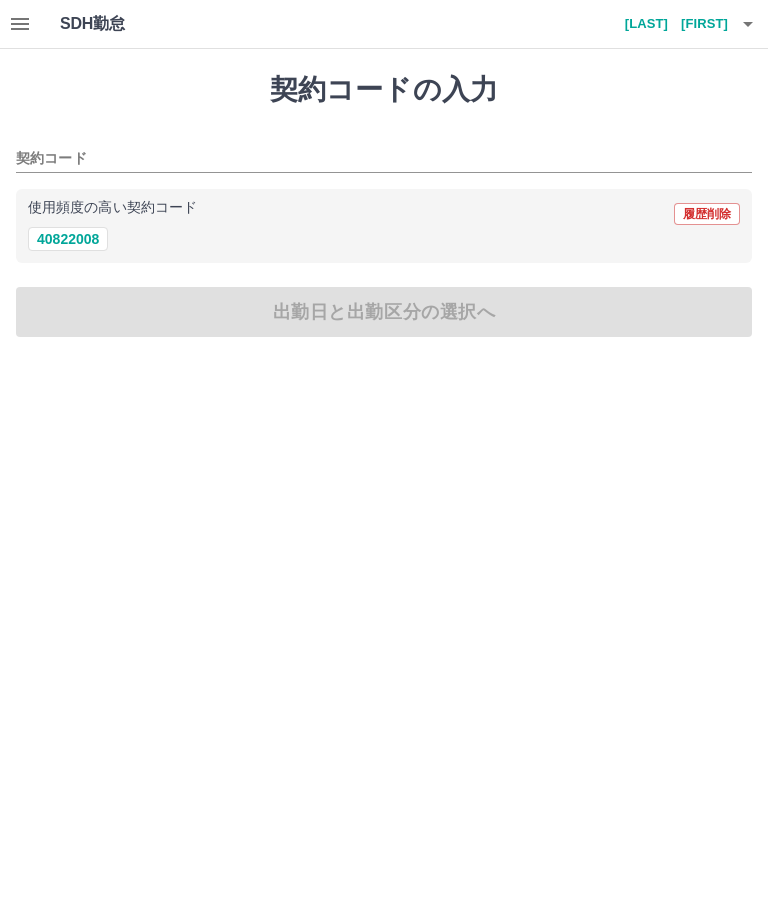 click on "契約コード" at bounding box center (369, 159) 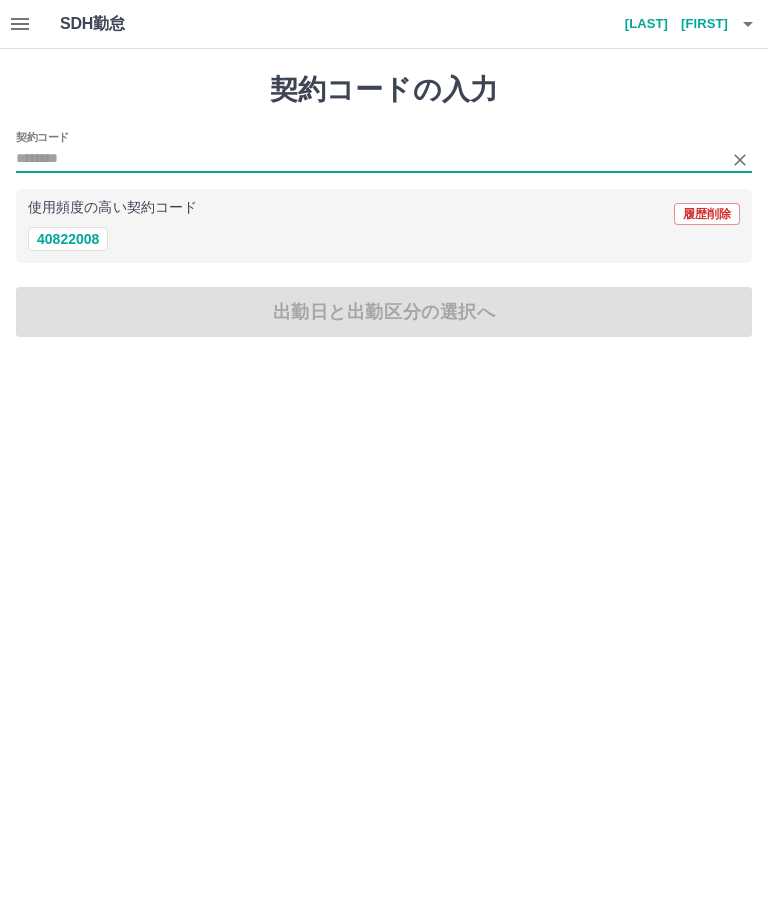 click on "使用頻度の高い契約コード 履歴削除 40822008" at bounding box center (384, 226) 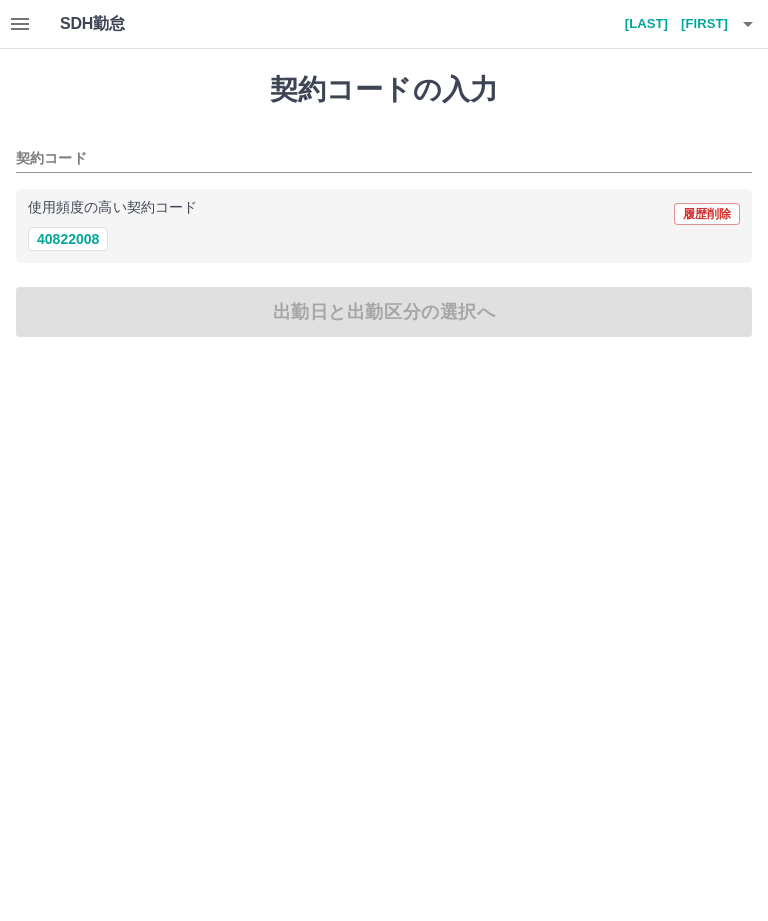 click on "40822008" at bounding box center [68, 239] 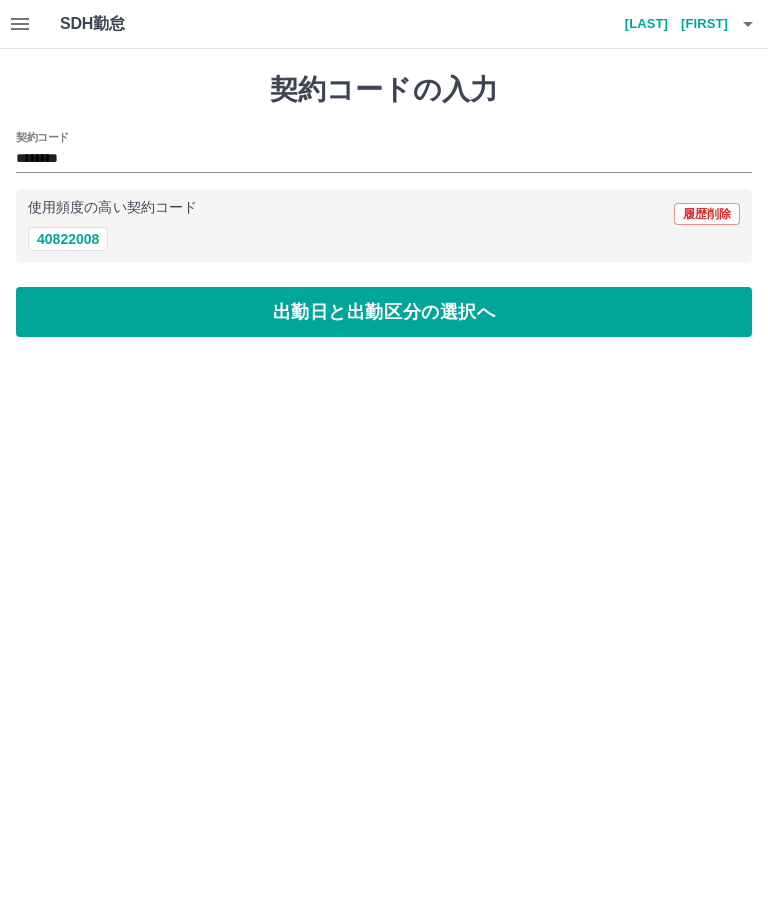 click on "出勤日と出勤区分の選択へ" at bounding box center (384, 312) 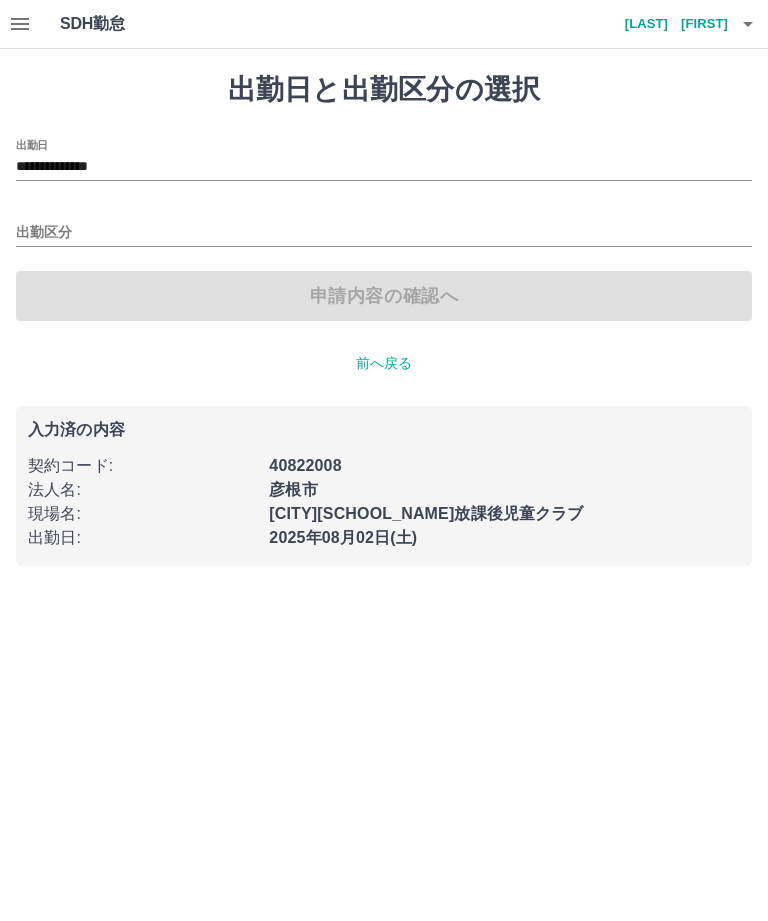 click on "**********" at bounding box center (384, 167) 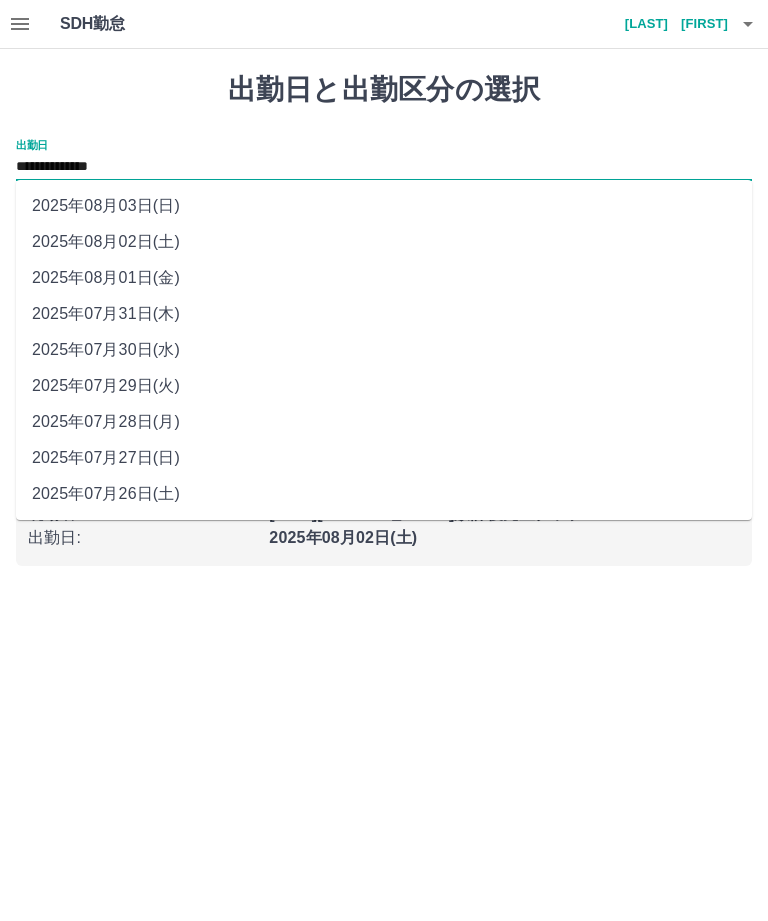 click on "2025年08月01日(金)" at bounding box center [384, 278] 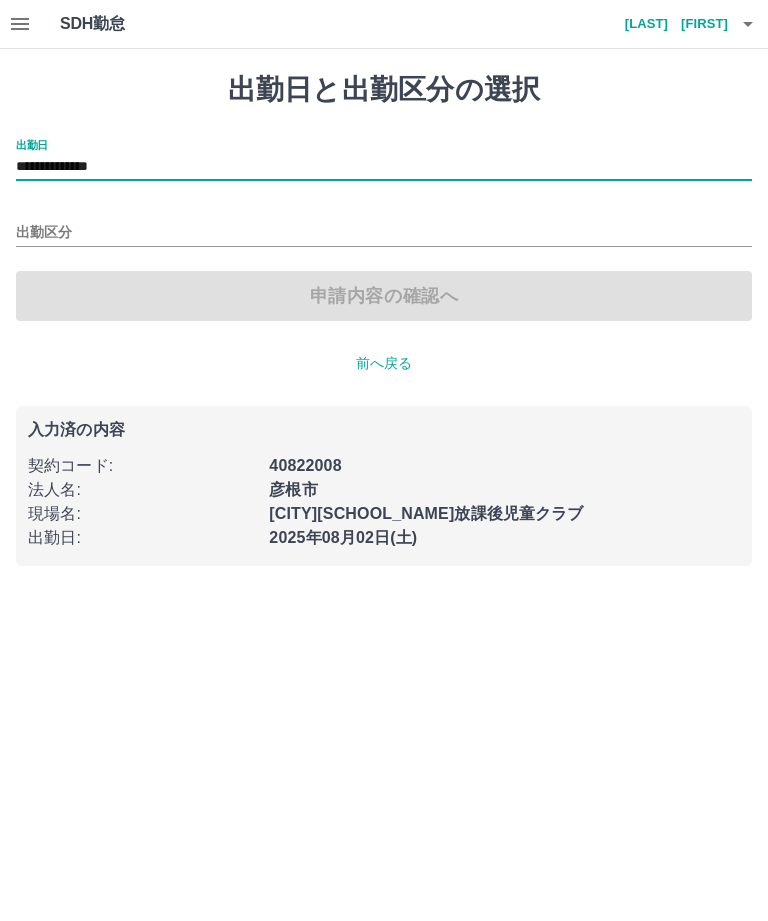 click on "出勤区分" at bounding box center (384, 233) 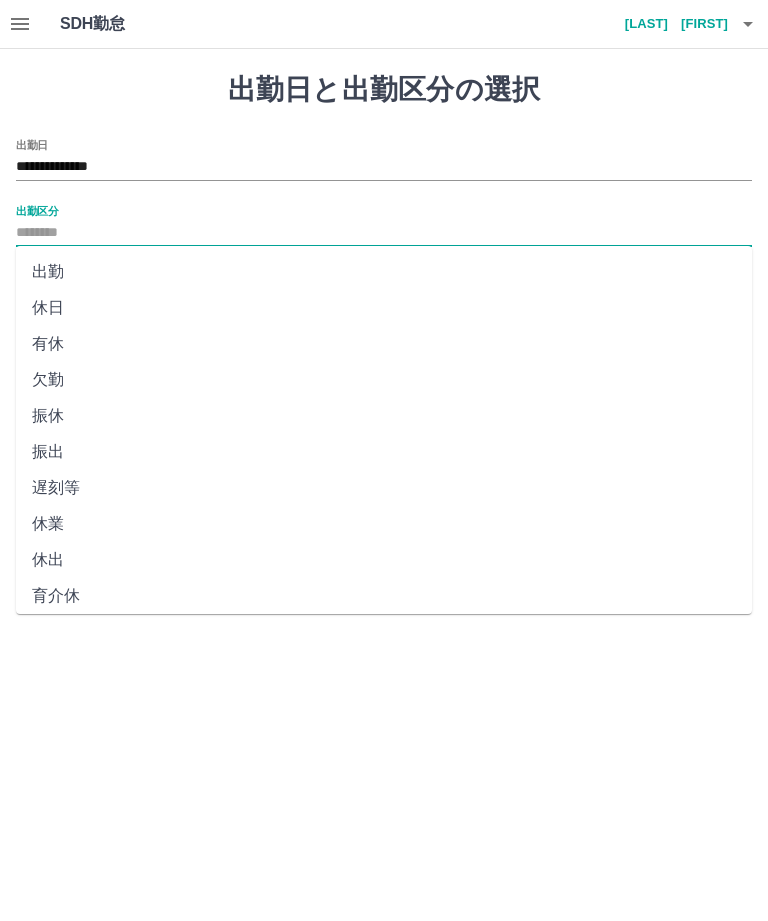 click on "出勤" at bounding box center [384, 272] 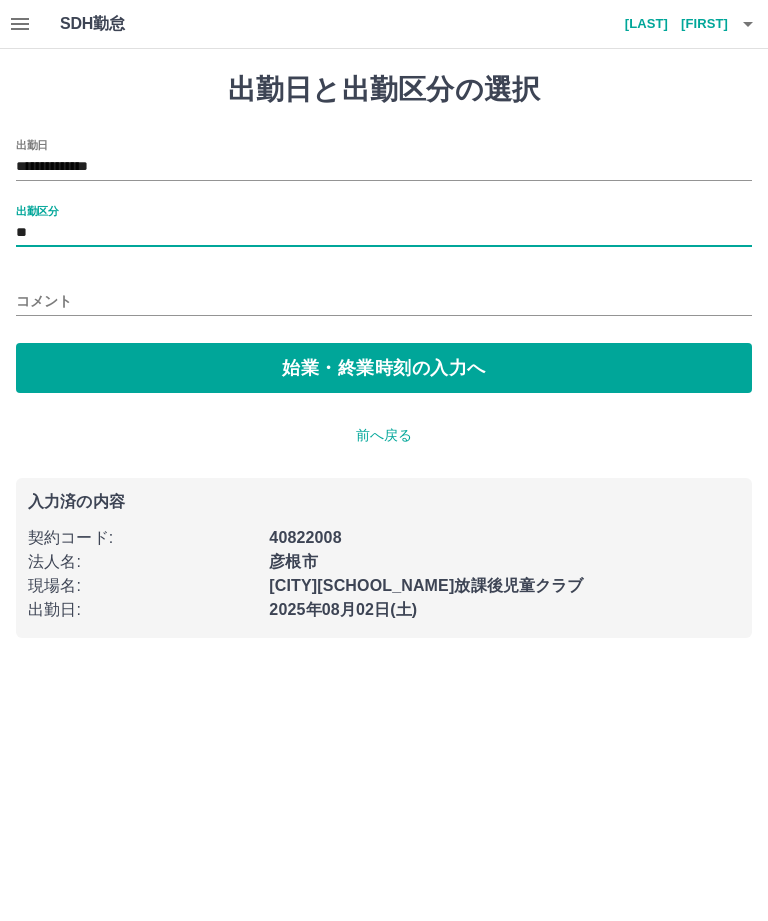 click on "始業・終業時刻の入力へ" at bounding box center (384, 368) 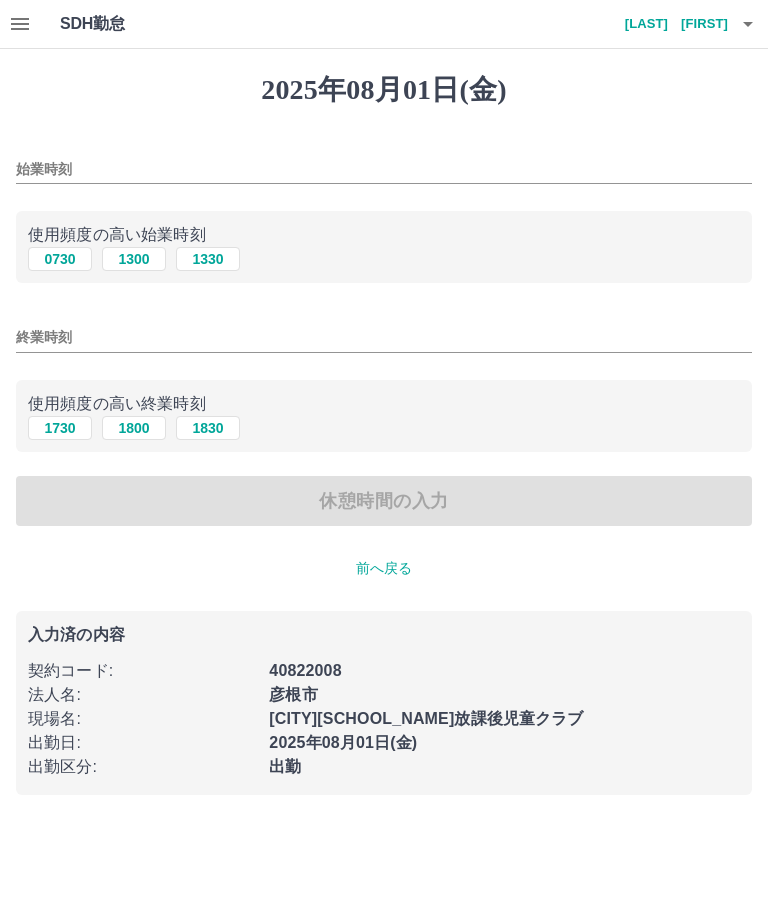 click on "始業時刻" at bounding box center [384, 169] 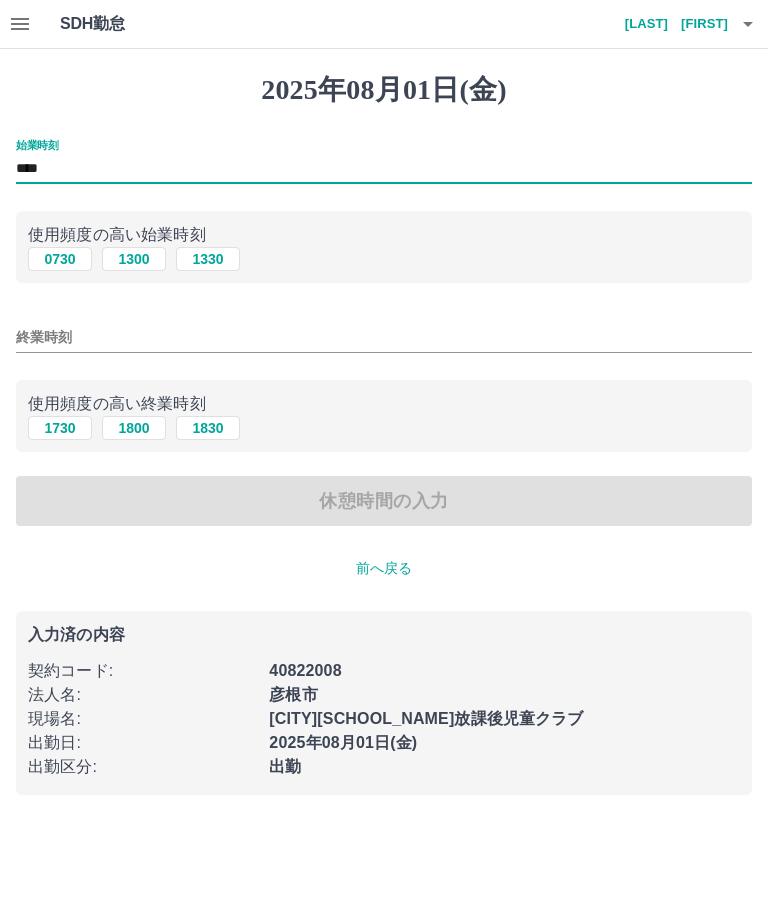 type on "****" 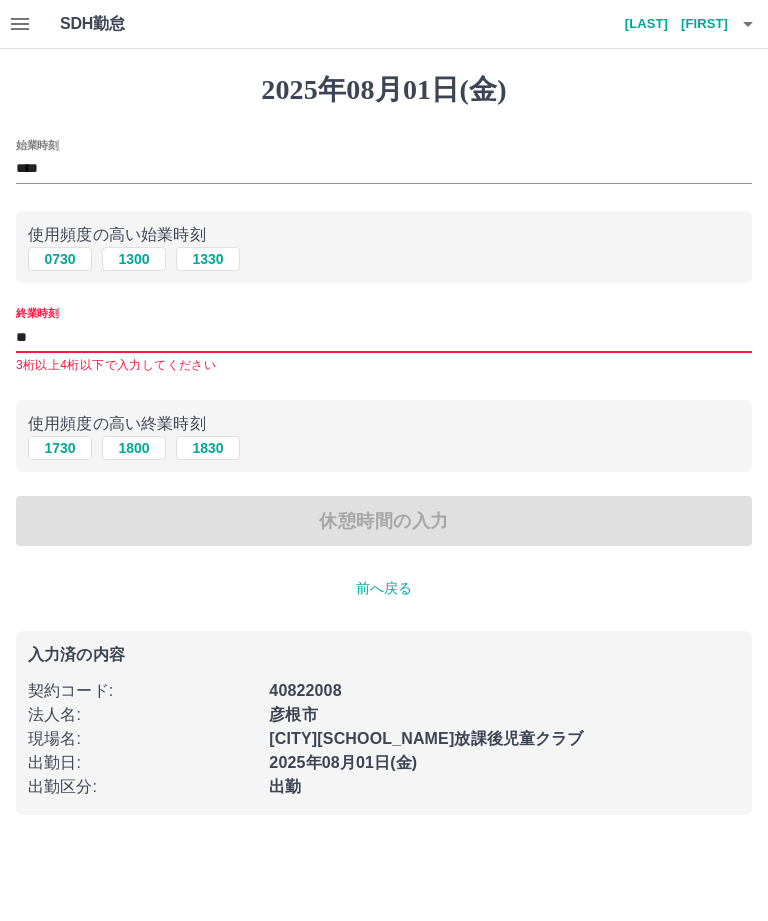 type on "*" 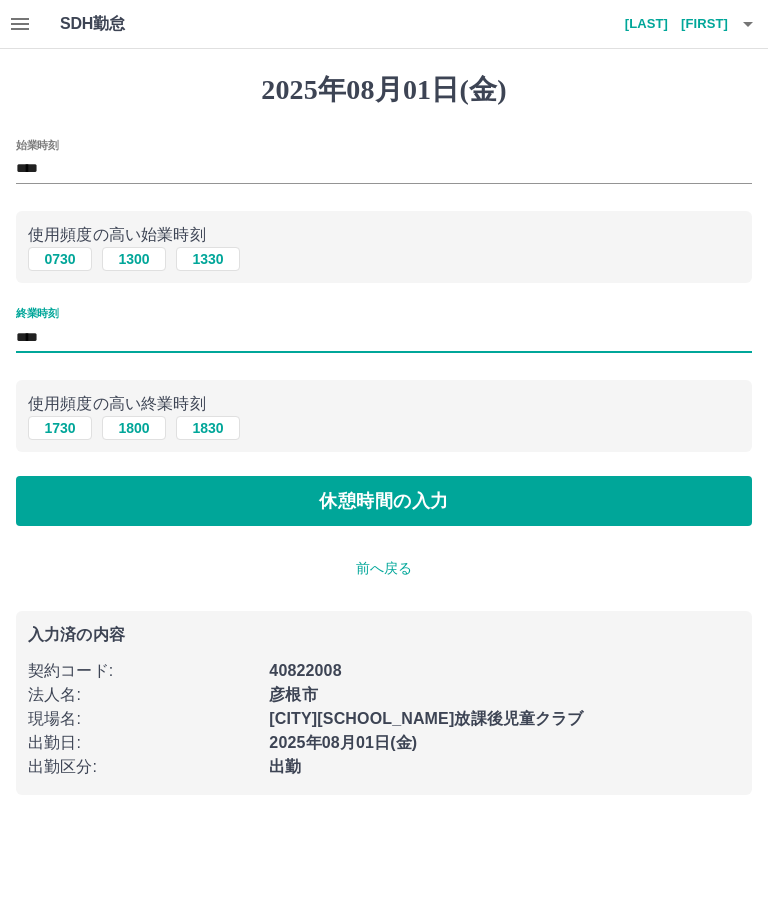 type on "****" 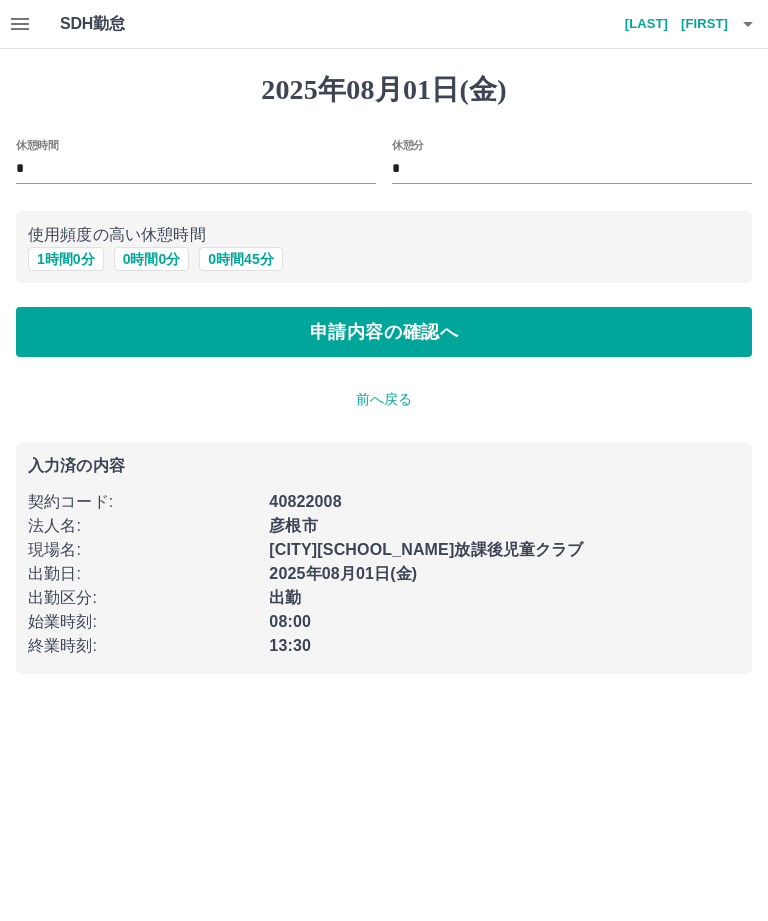 click on "申請内容の確認へ" at bounding box center (384, 332) 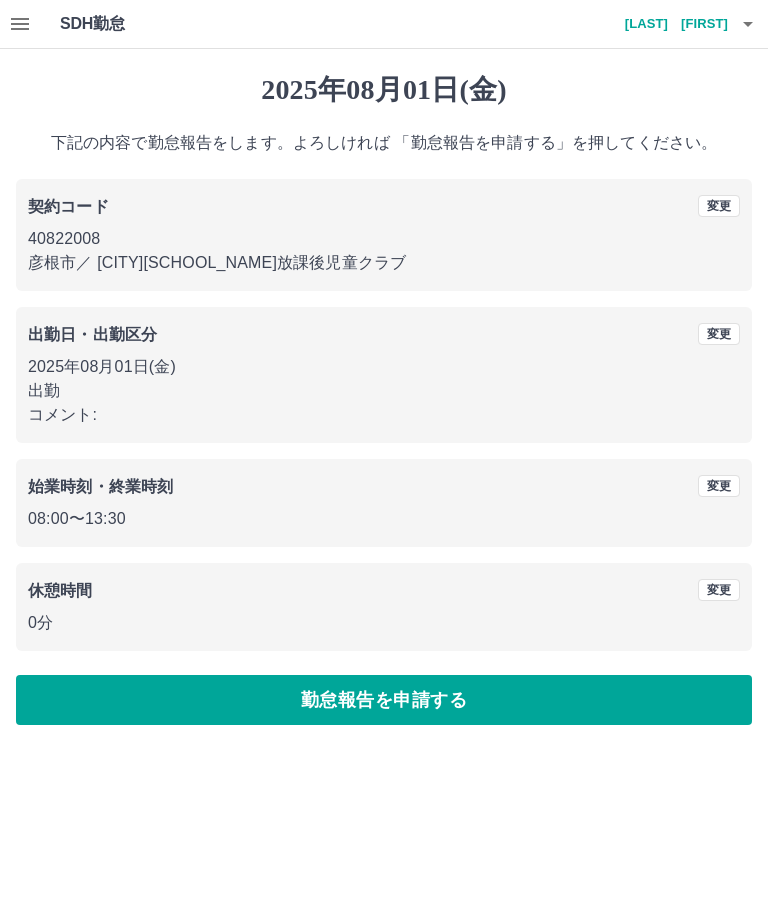 click on "勤怠報告を申請する" at bounding box center [384, 700] 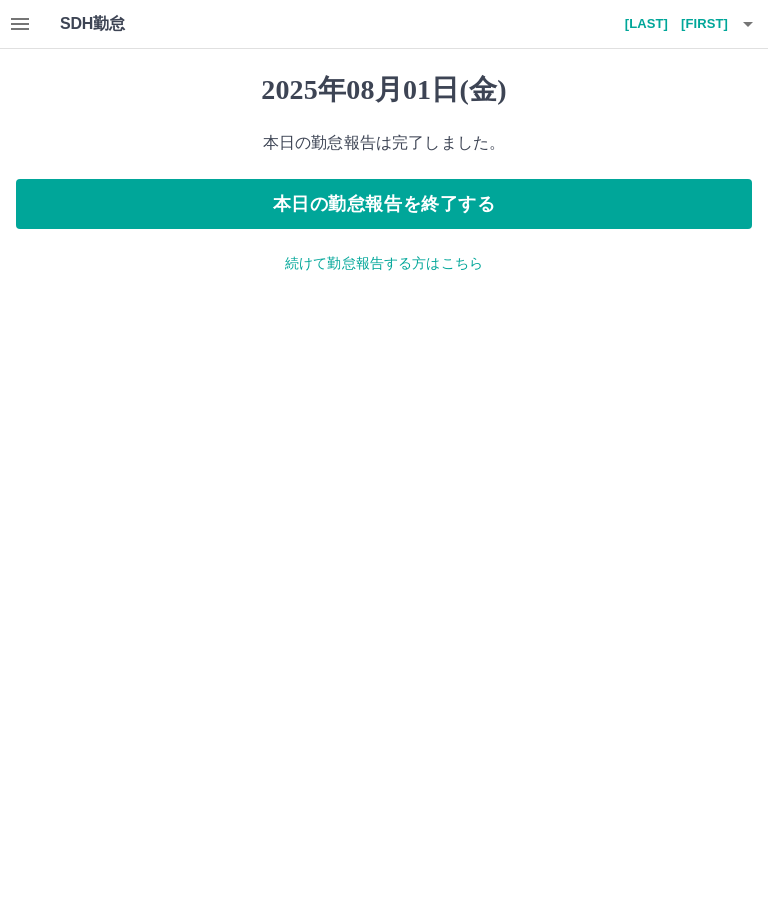click on "本日の勤怠報告を終了する" at bounding box center (384, 204) 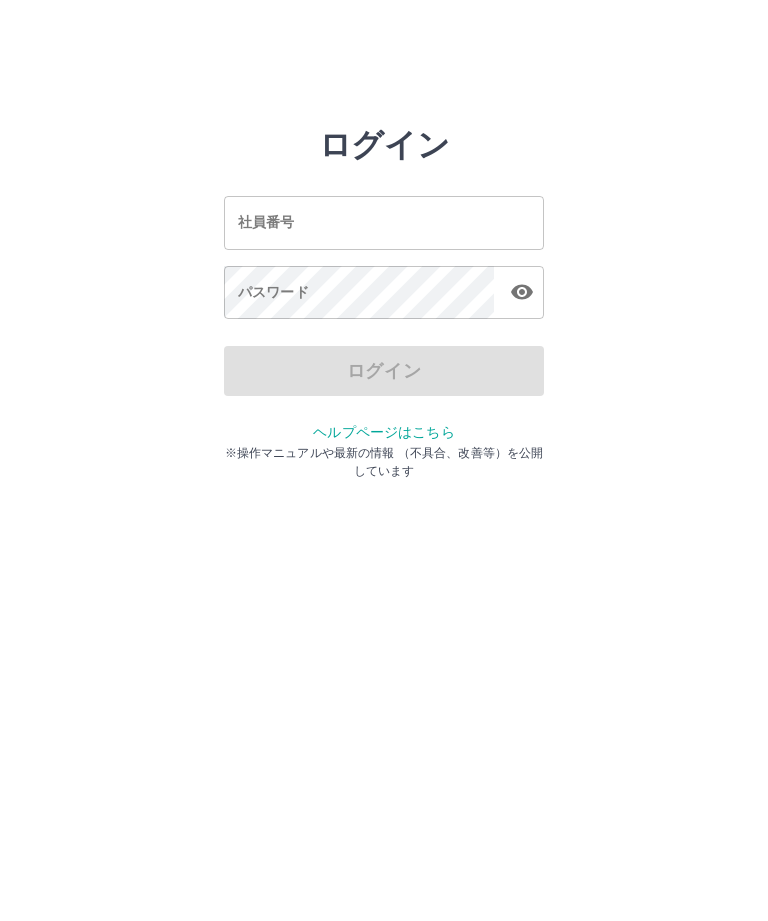 scroll, scrollTop: 0, scrollLeft: 0, axis: both 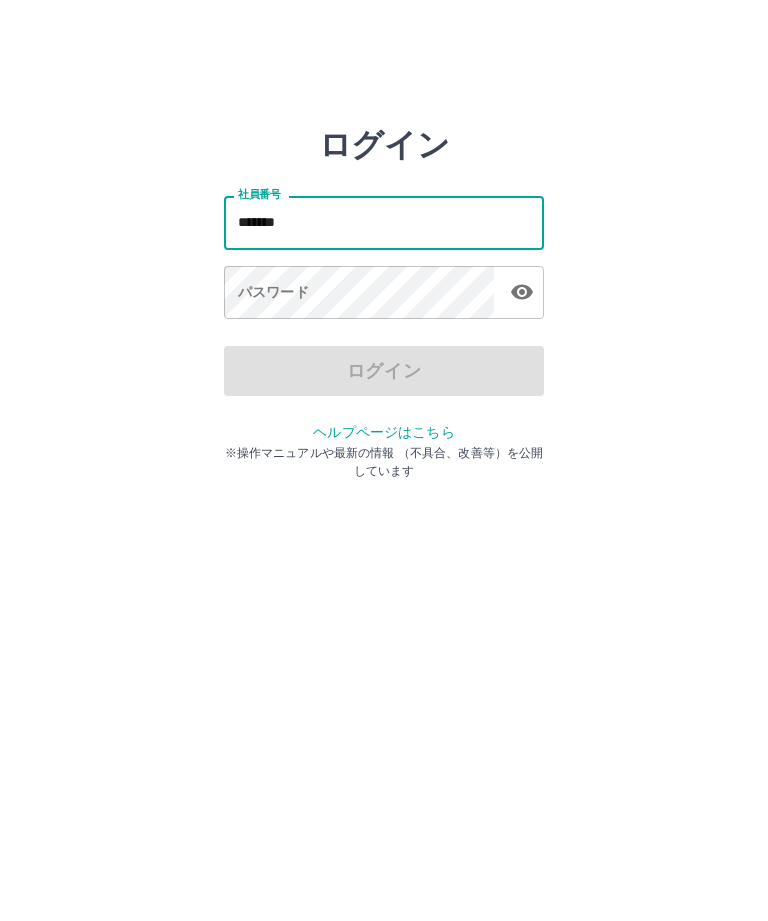 type on "*******" 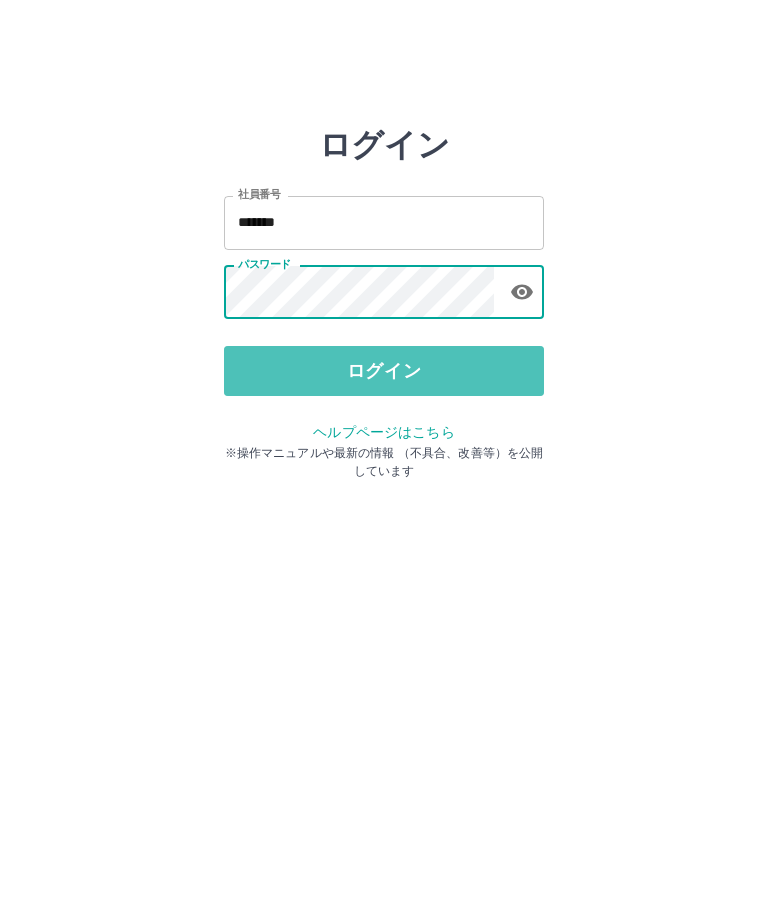 click on "ログイン" at bounding box center (384, 371) 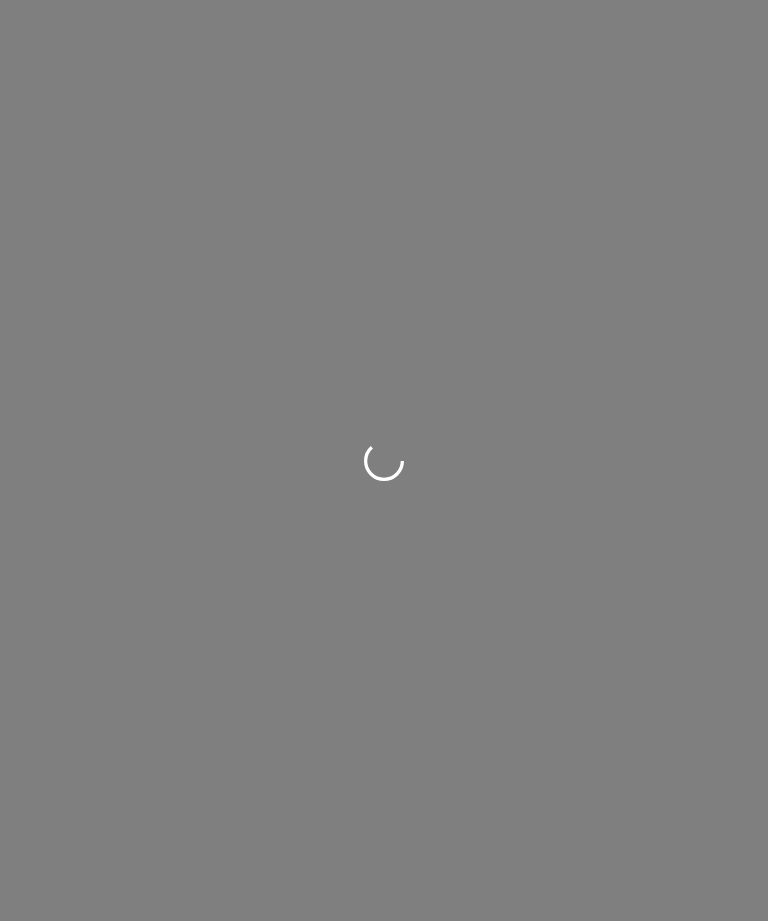 scroll, scrollTop: 0, scrollLeft: 0, axis: both 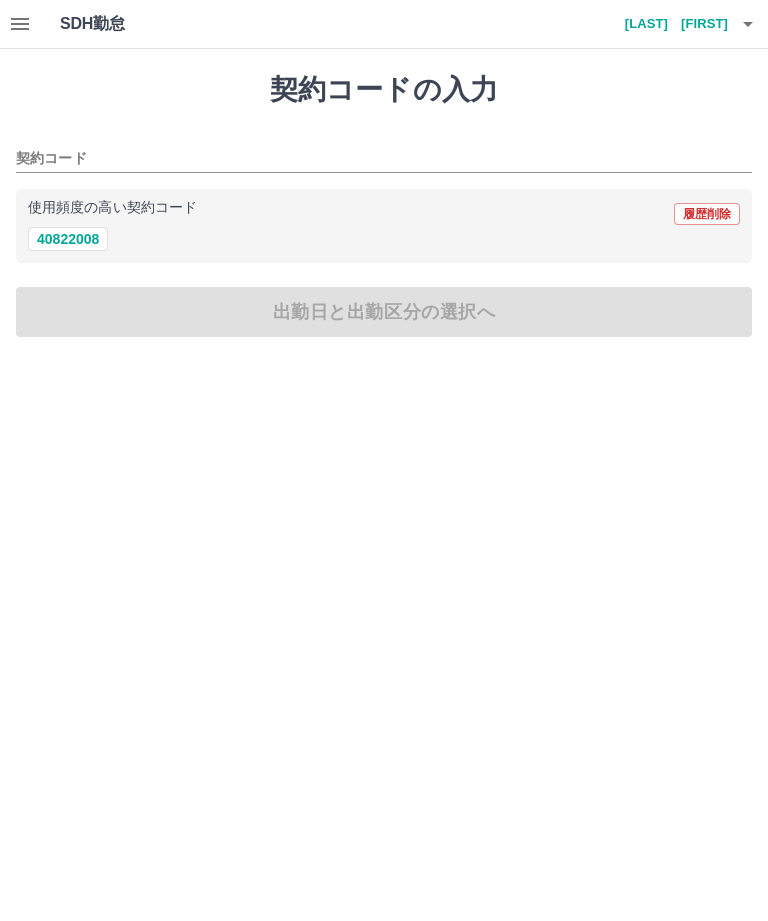 click on "契約コード" at bounding box center (369, 159) 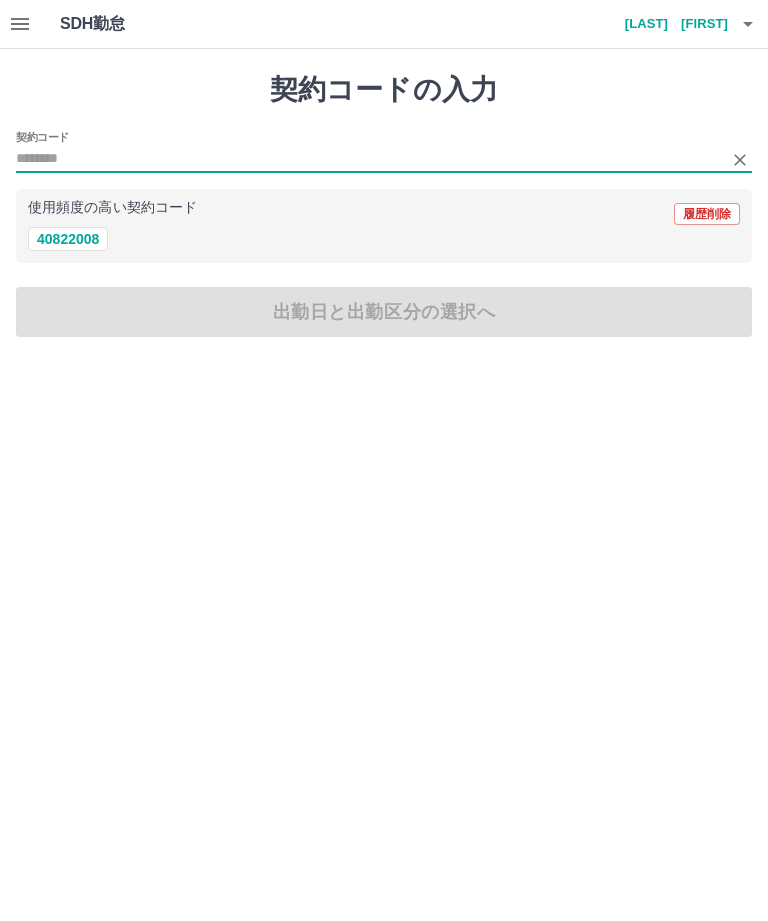 click on "40822008" at bounding box center [68, 239] 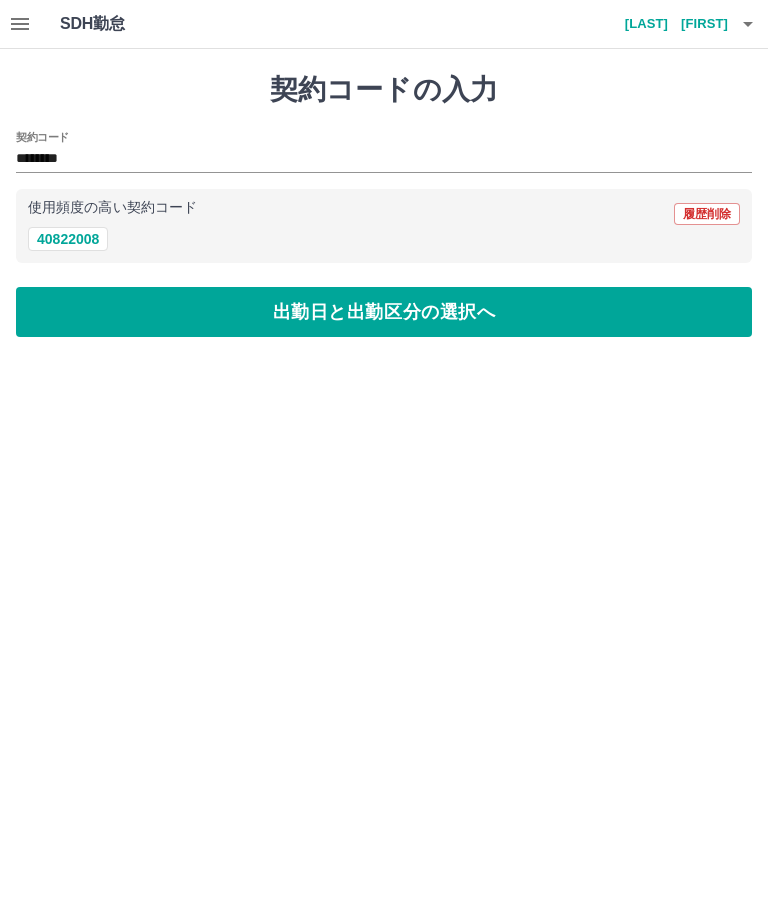 click on "出勤日と出勤区分の選択へ" at bounding box center [384, 312] 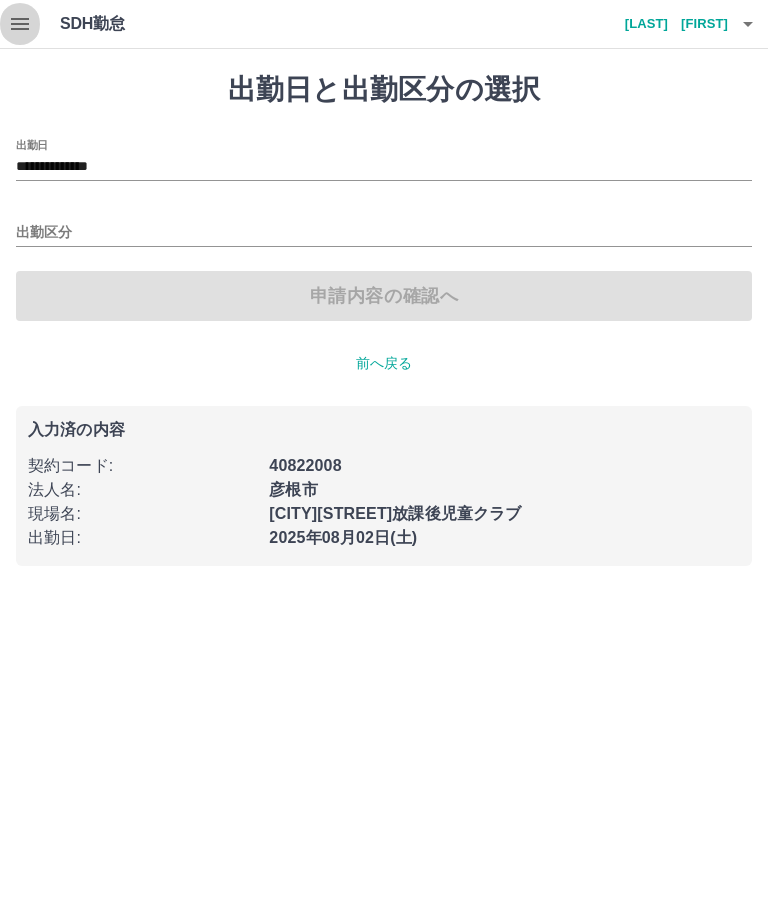 click 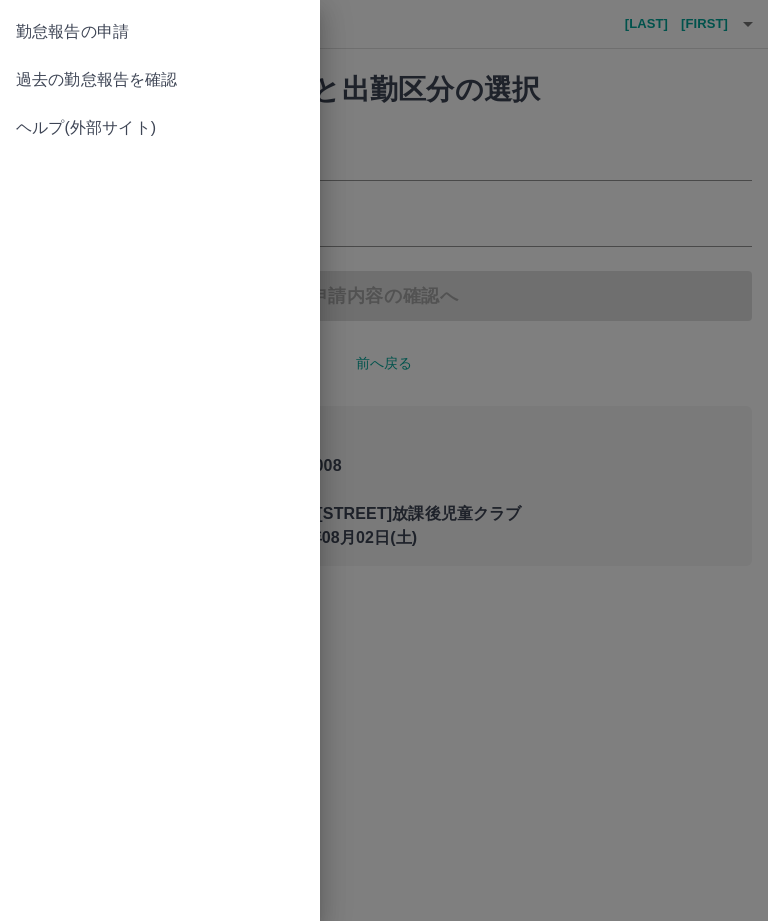 click on "過去の勤怠報告を確認" at bounding box center [160, 80] 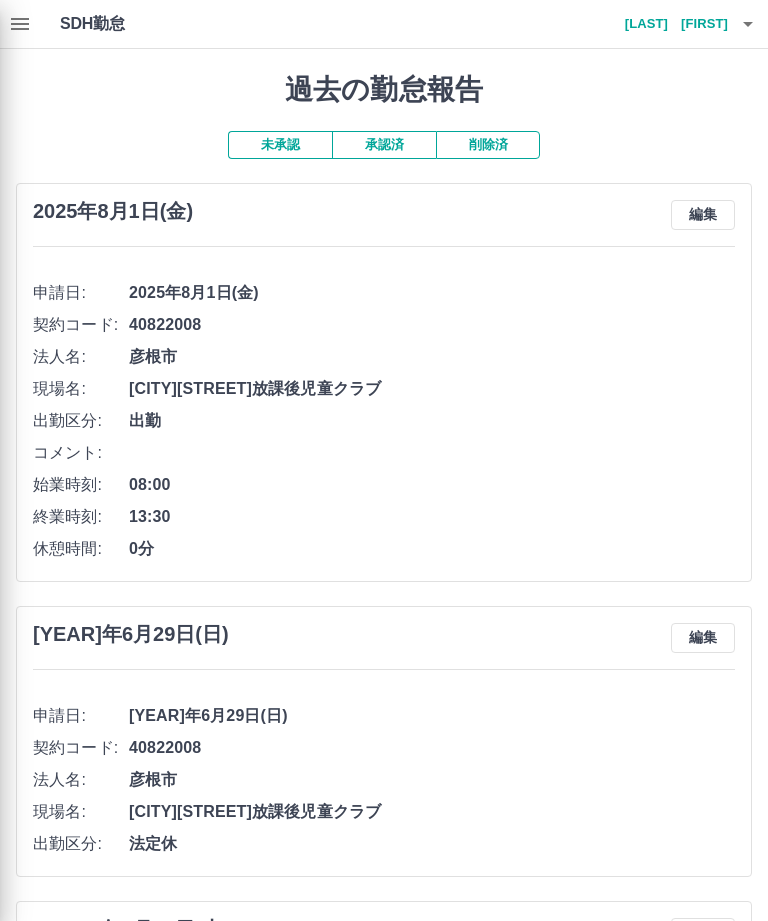 click at bounding box center [384, 460] 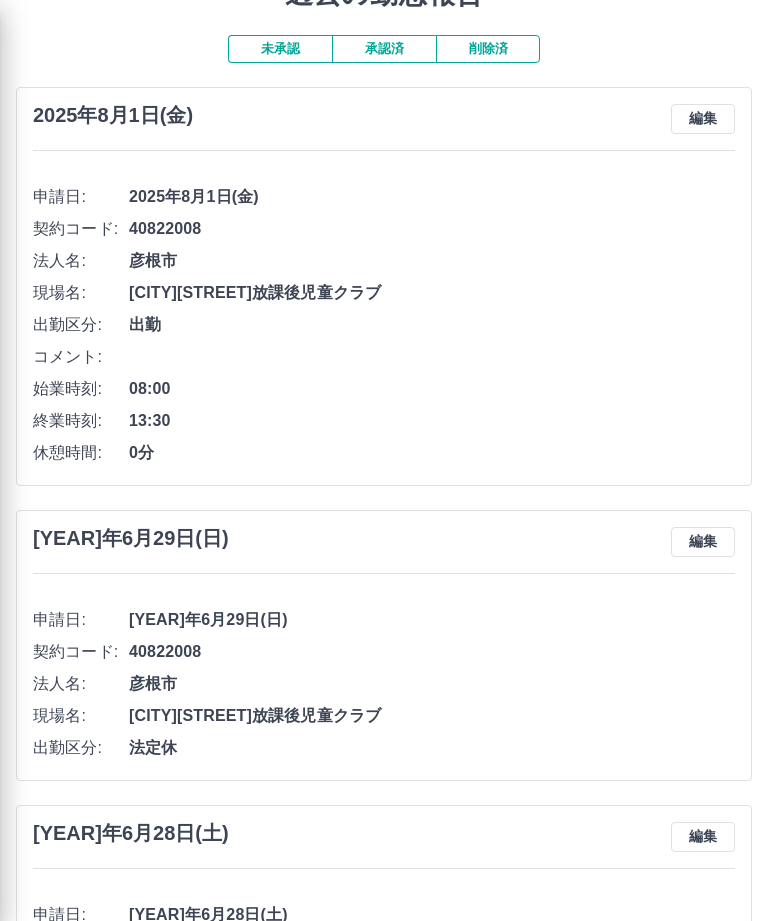 scroll, scrollTop: 0, scrollLeft: 0, axis: both 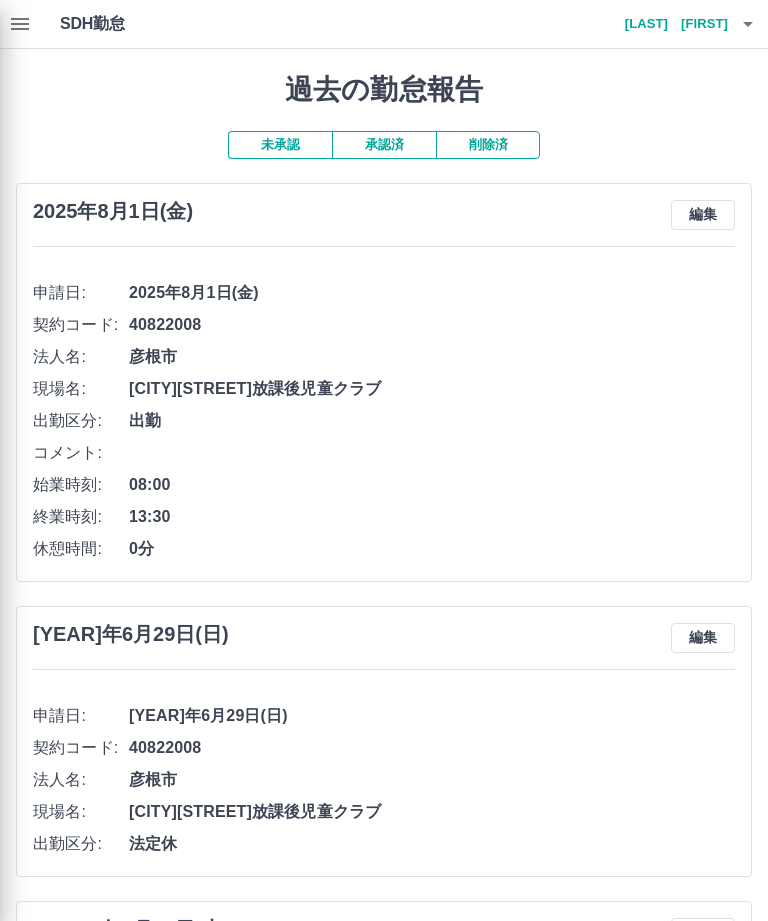 click at bounding box center (384, 460) 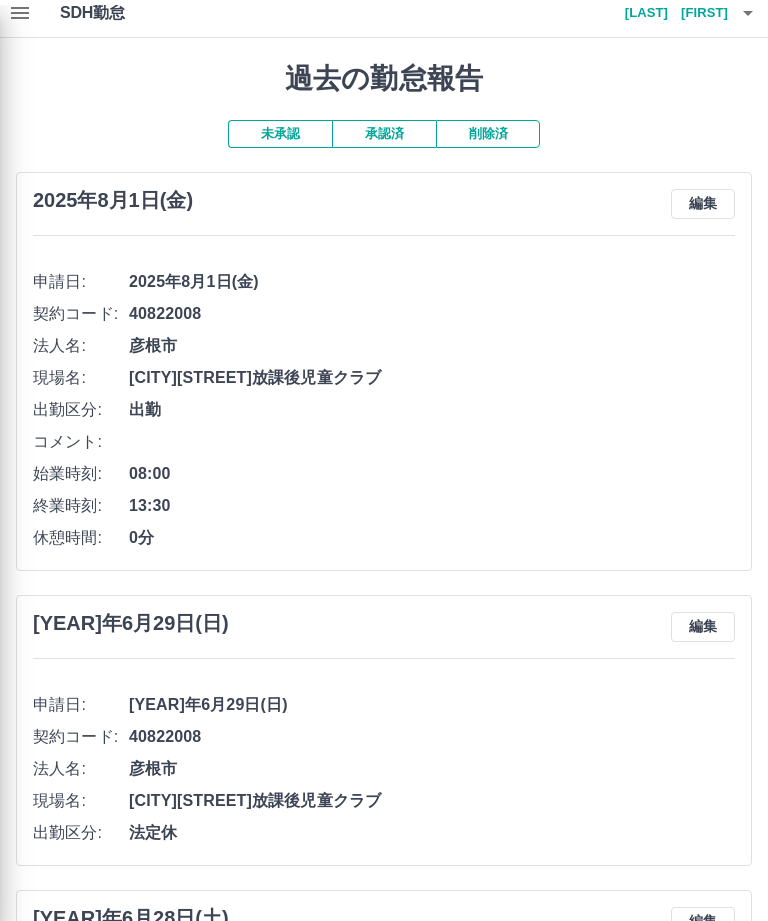 scroll, scrollTop: 0, scrollLeft: 0, axis: both 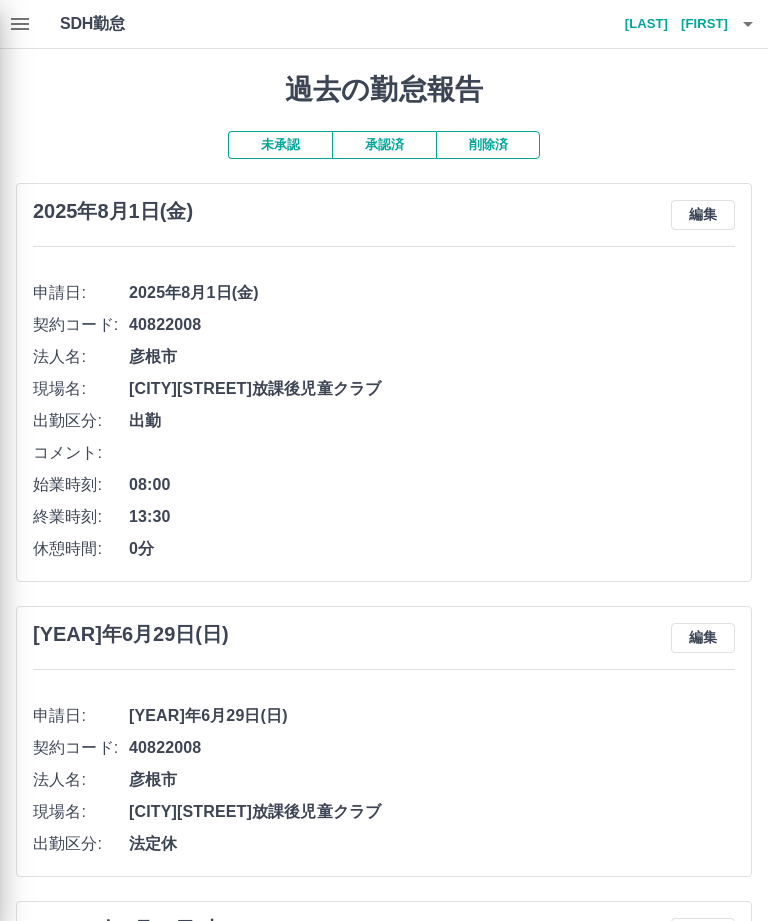 click at bounding box center (384, 460) 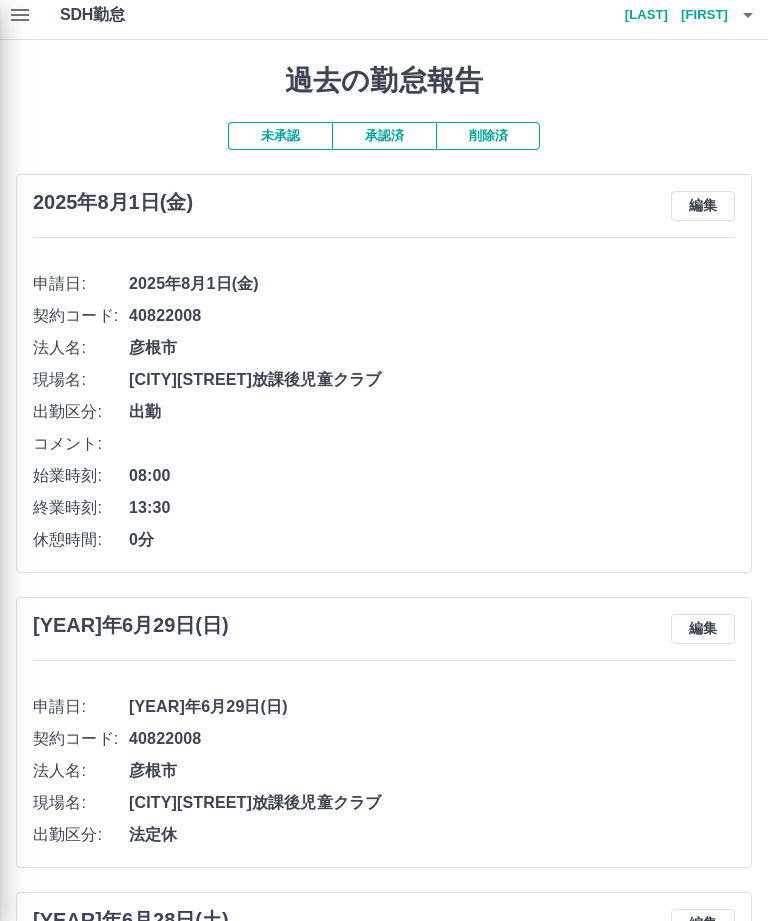 click at bounding box center (384, 460) 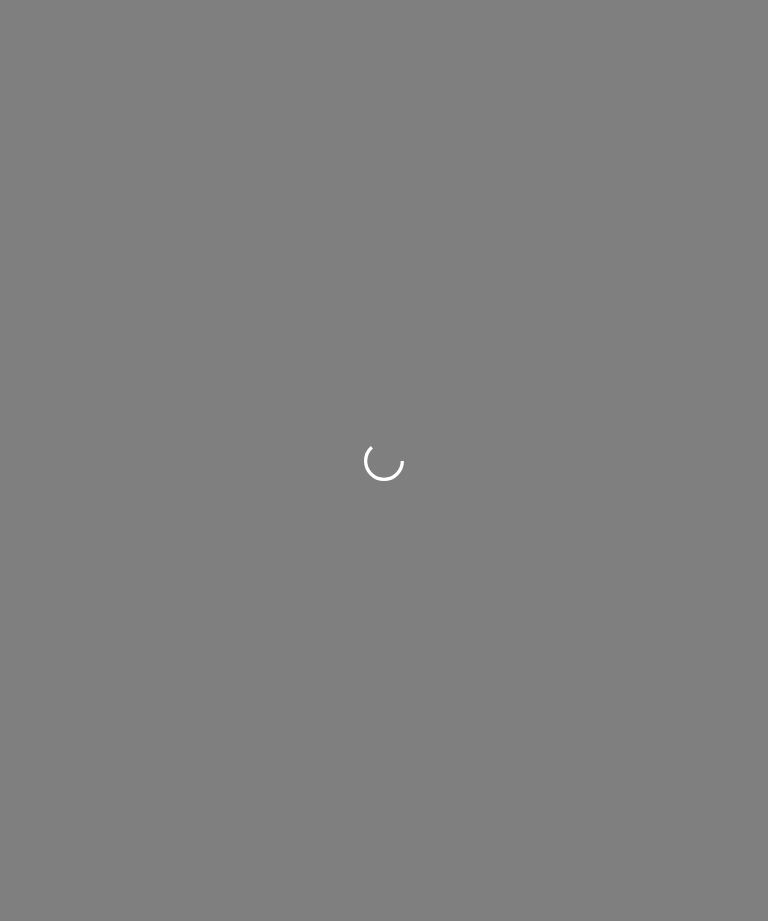 scroll, scrollTop: 0, scrollLeft: 0, axis: both 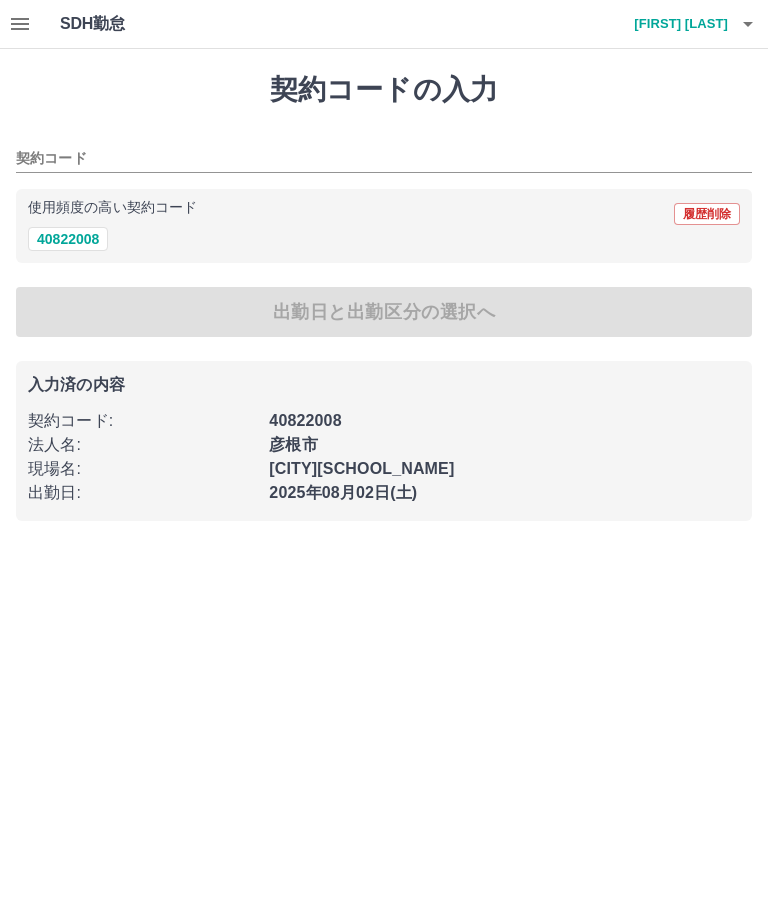 type on "********" 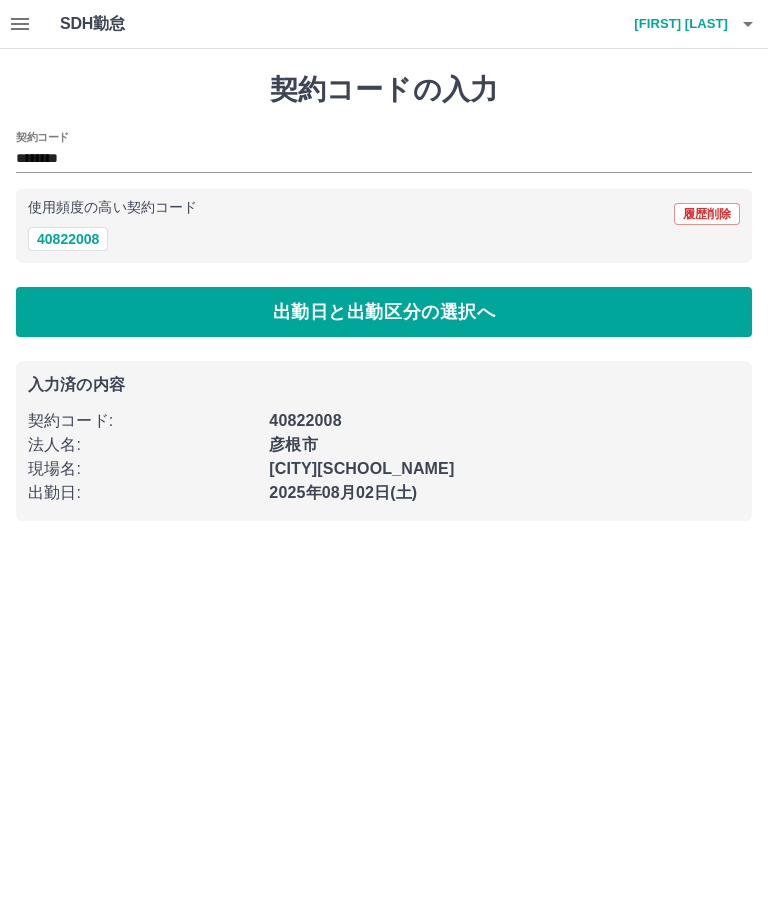 click on "SDH勤怠 [FIRST] [LAST]" at bounding box center (384, 24) 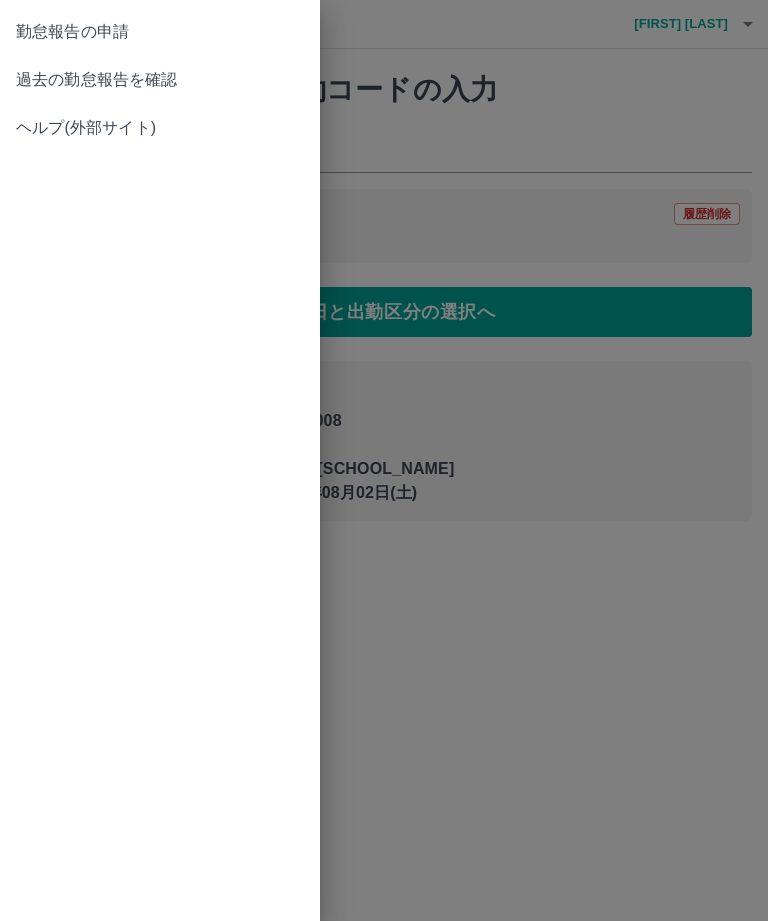 click on "過去の勤怠報告を確認" at bounding box center [160, 80] 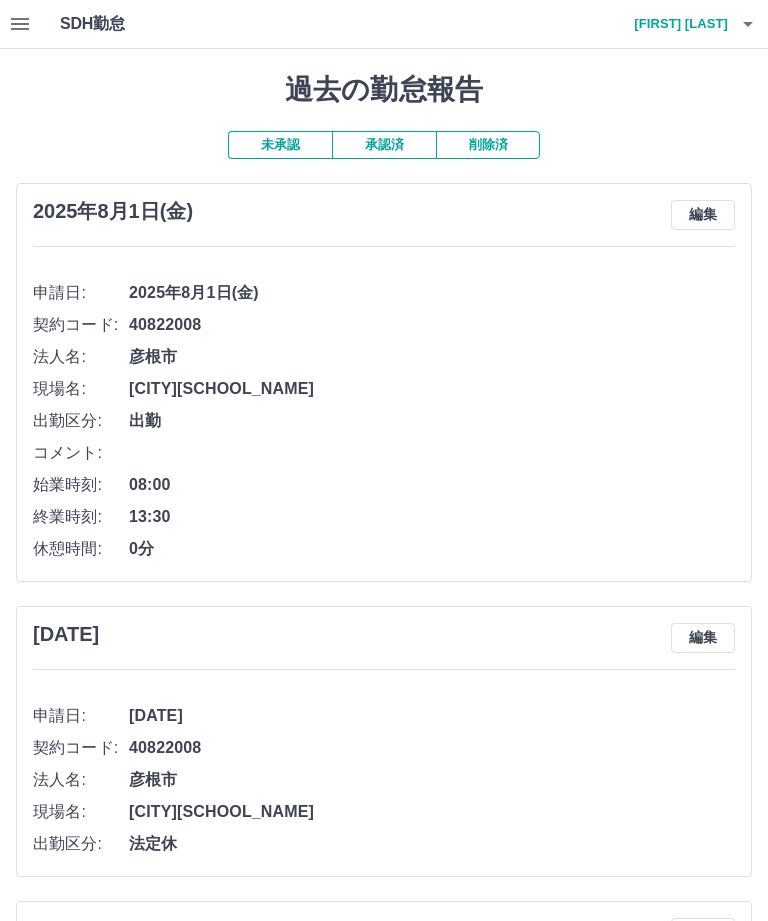 click 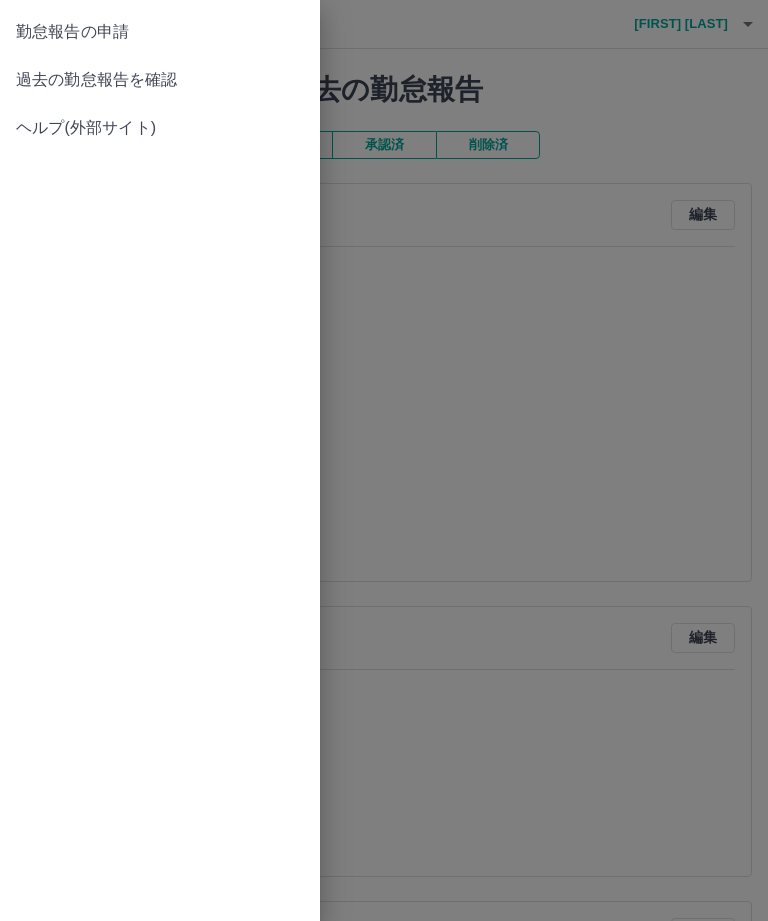click on "過去の勤怠報告を確認" at bounding box center [160, 80] 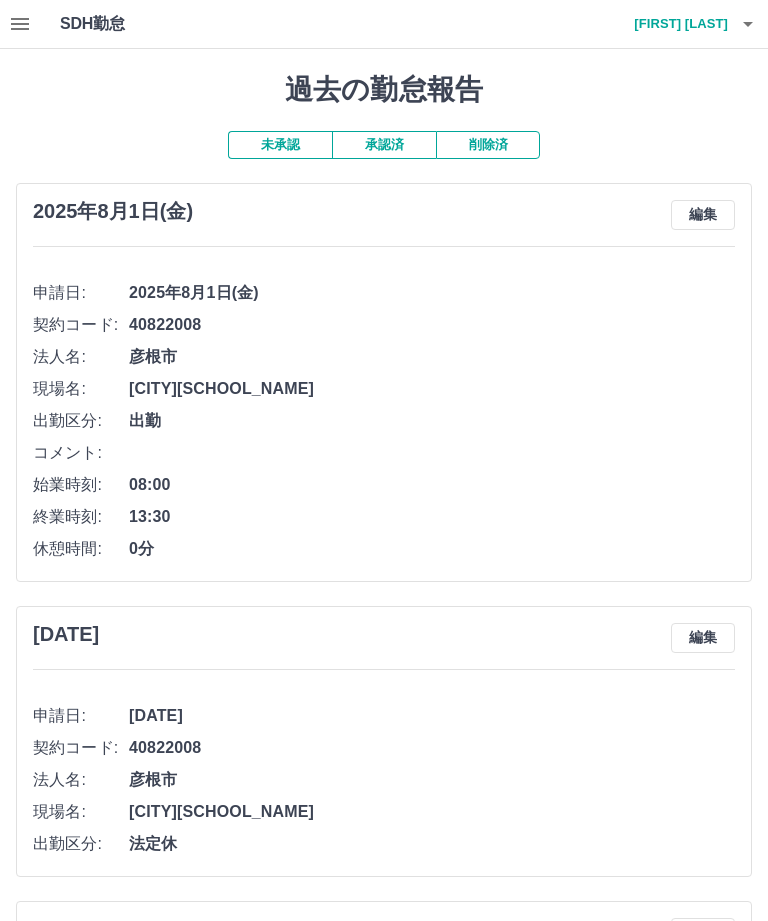 click on "承認済" at bounding box center (384, 145) 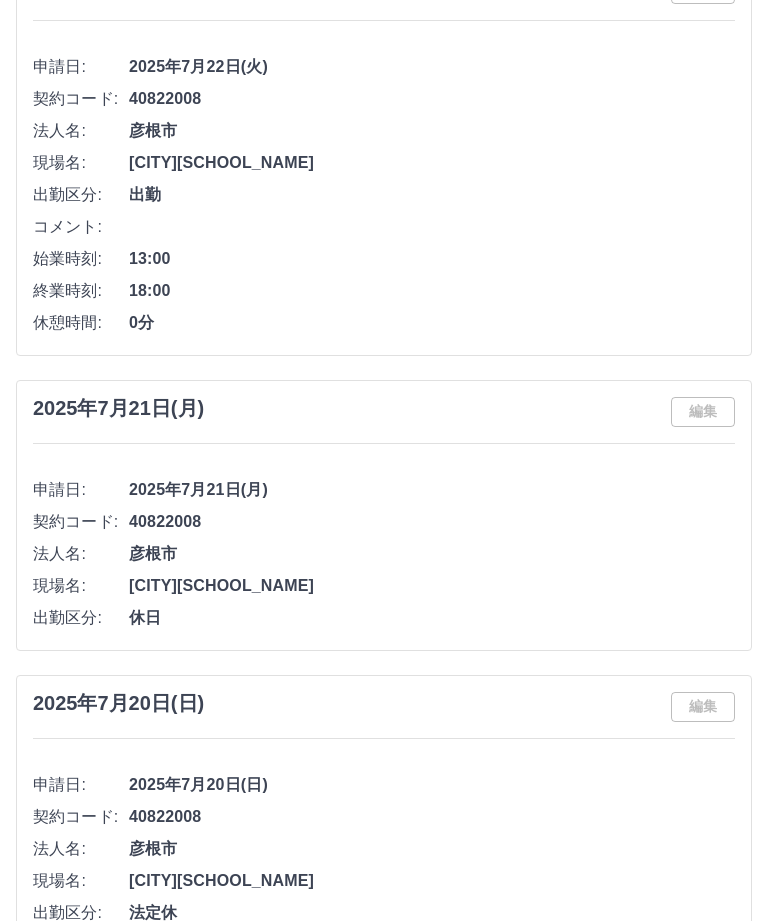 scroll, scrollTop: 3188, scrollLeft: 0, axis: vertical 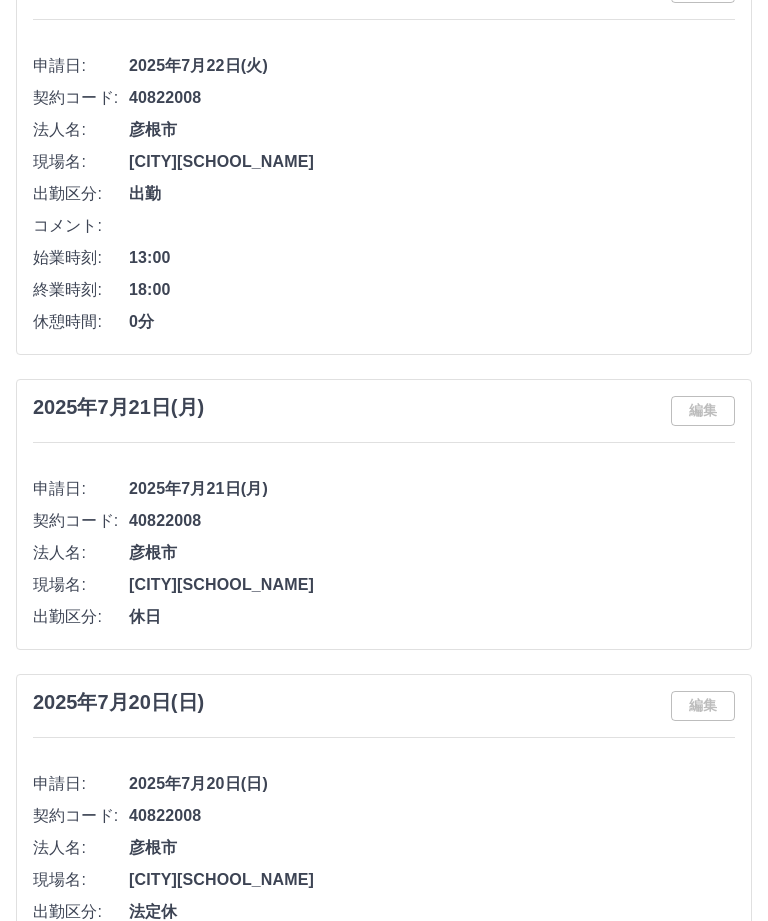 click on "申請日: 2025年7月21日(月)" at bounding box center (384, 489) 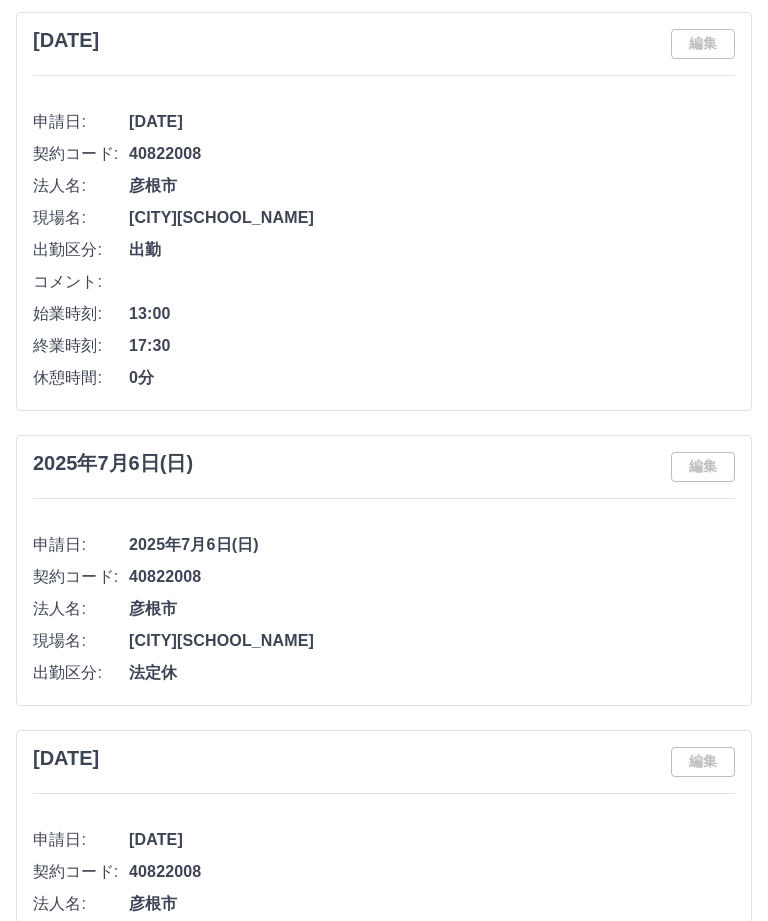 scroll, scrollTop: 8698, scrollLeft: 0, axis: vertical 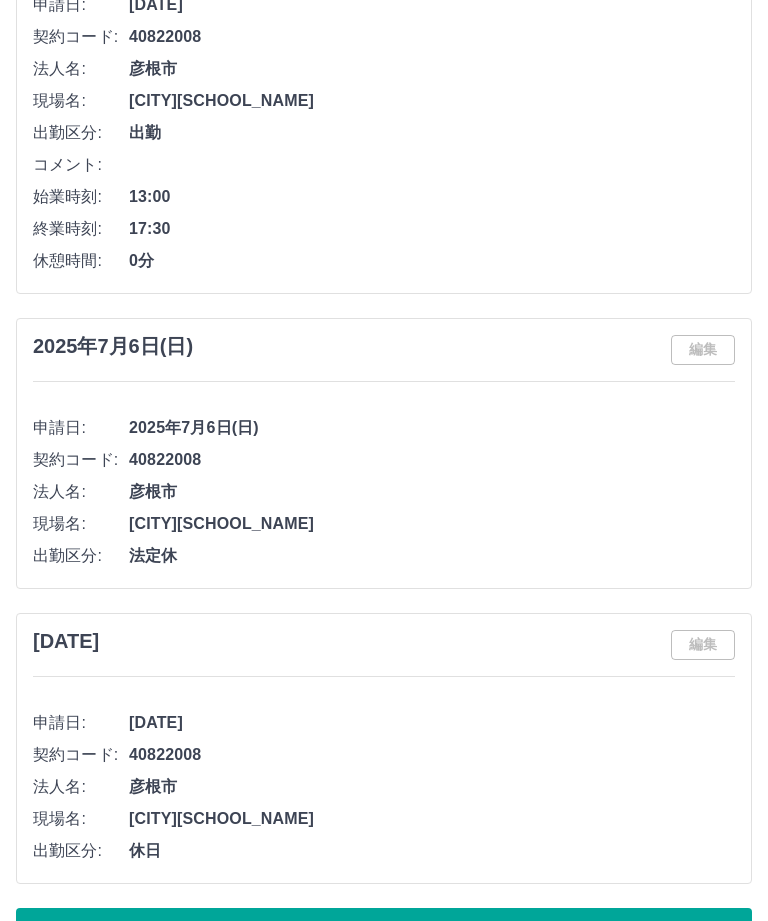 click on "もっと見る" at bounding box center (384, 933) 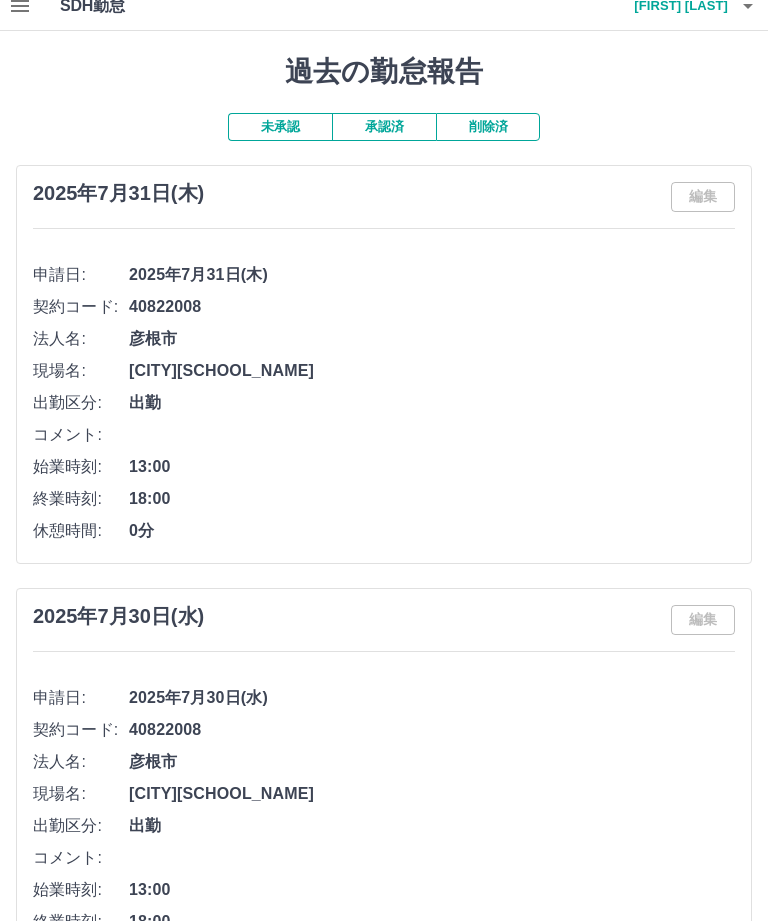 scroll, scrollTop: 0, scrollLeft: 0, axis: both 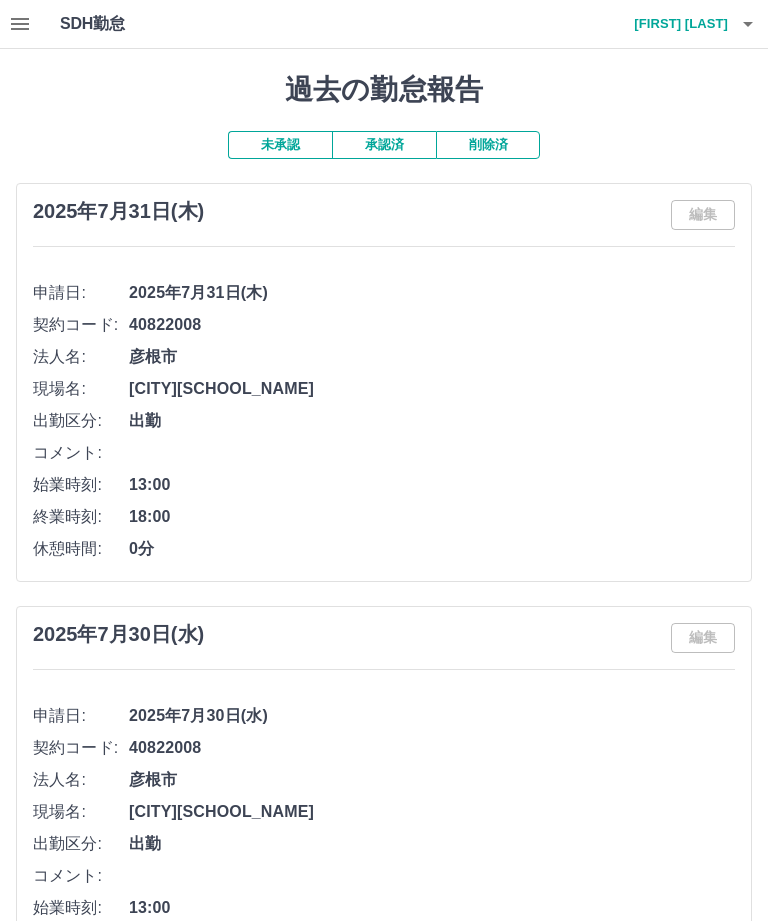 click at bounding box center (748, 24) 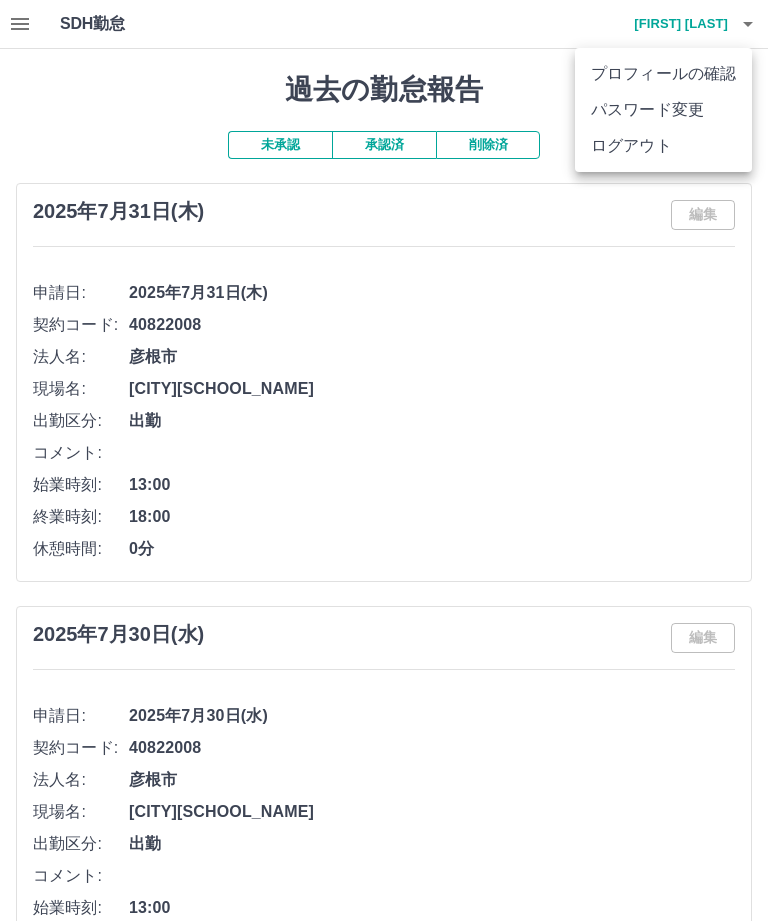 click on "ログアウト" at bounding box center [663, 146] 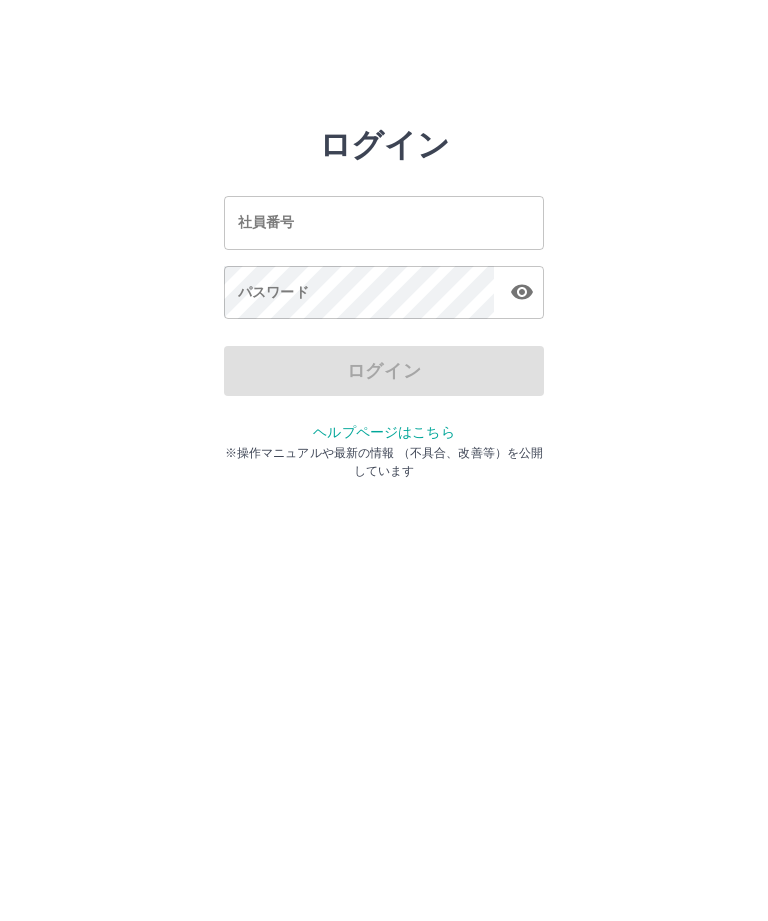 scroll, scrollTop: 0, scrollLeft: 0, axis: both 